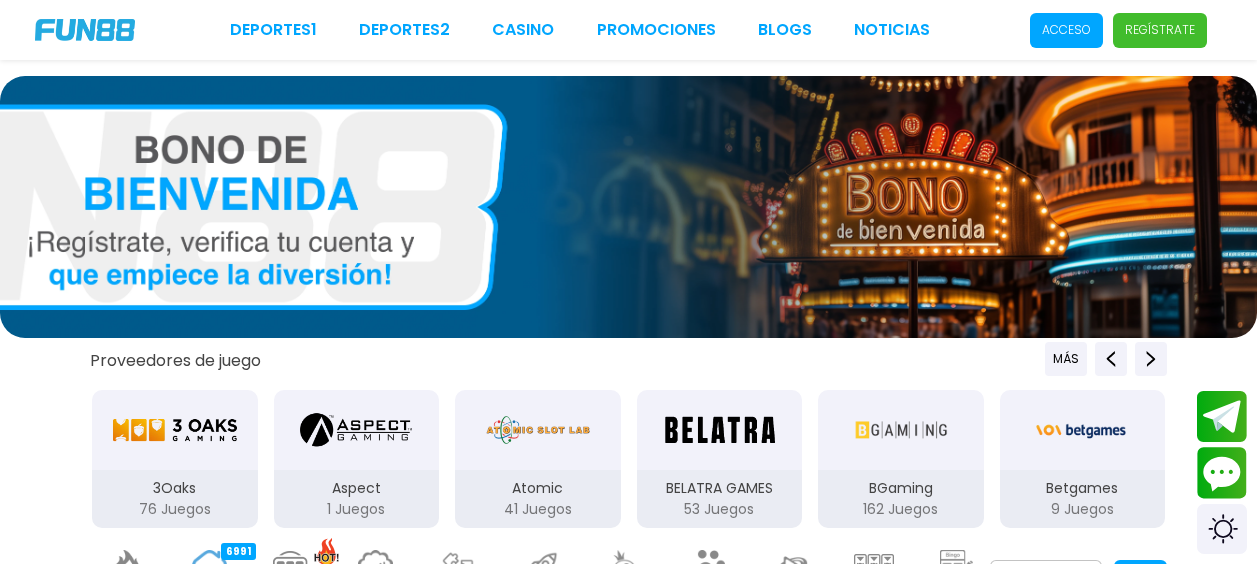 click on "Acceso" at bounding box center [1066, 30] 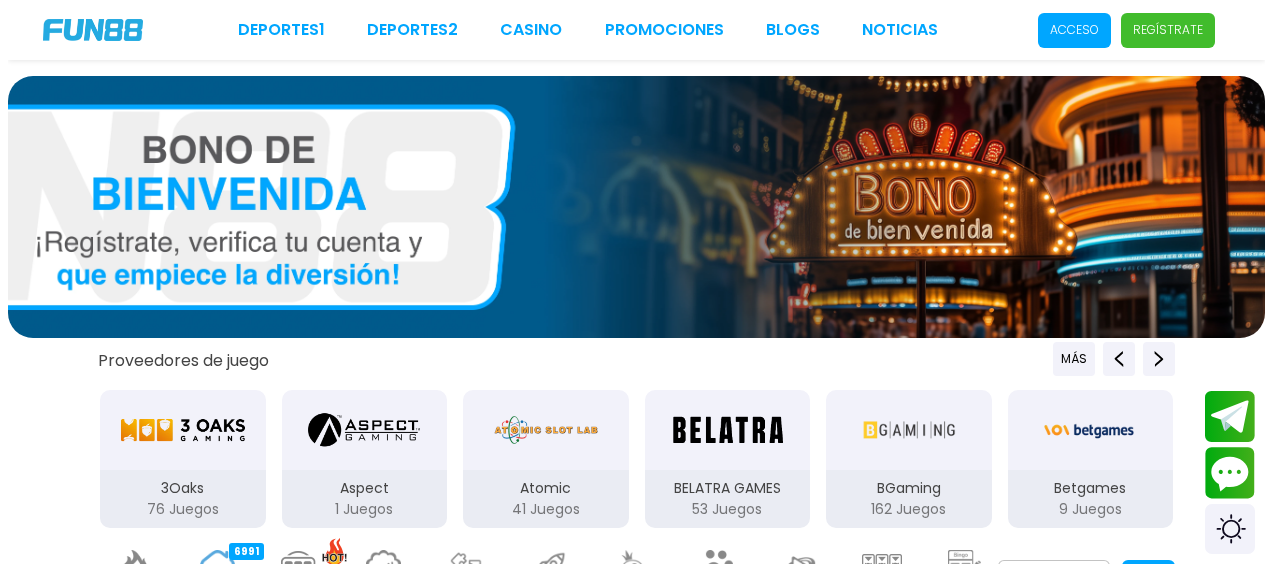 scroll, scrollTop: 0, scrollLeft: 0, axis: both 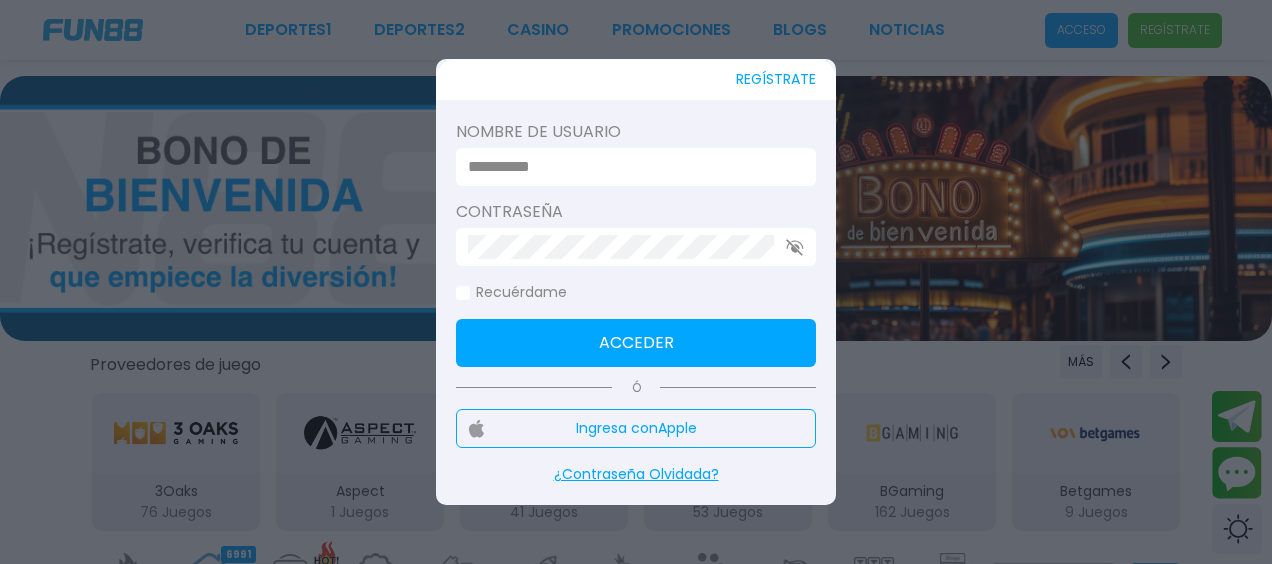 click at bounding box center (630, 167) 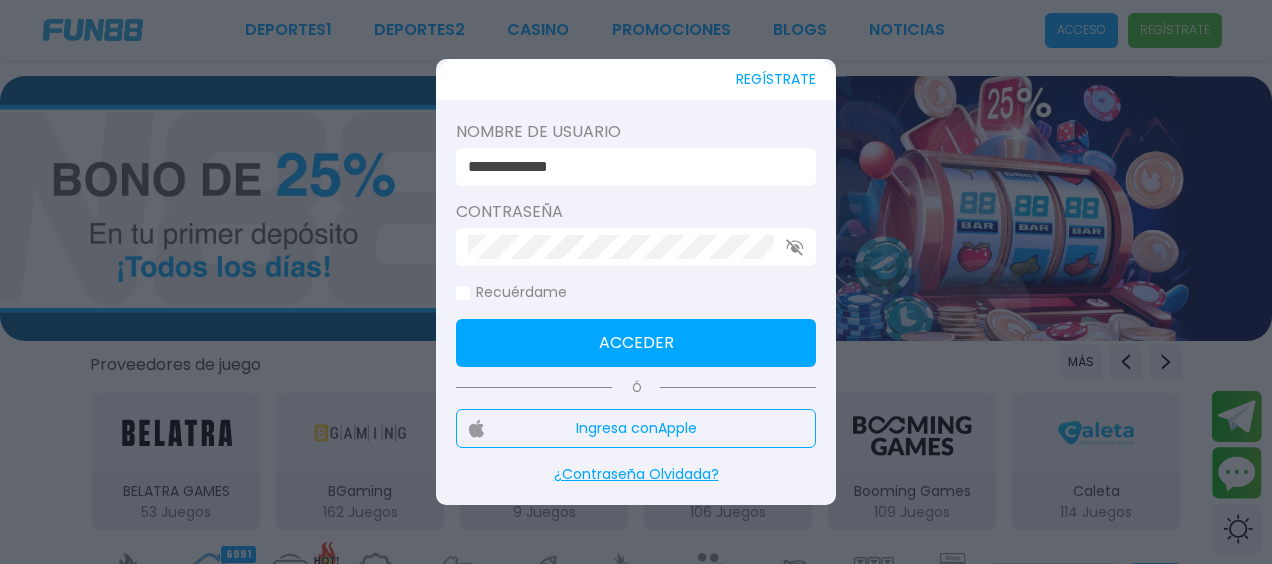 click at bounding box center [636, 247] 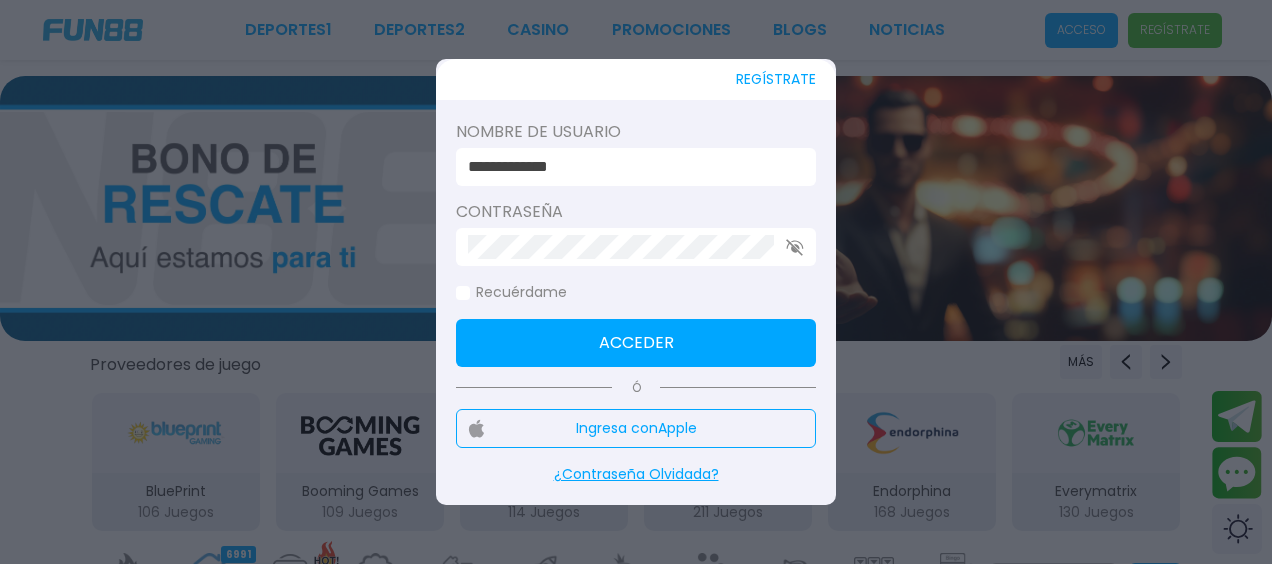 click on "Acceder" at bounding box center [636, 343] 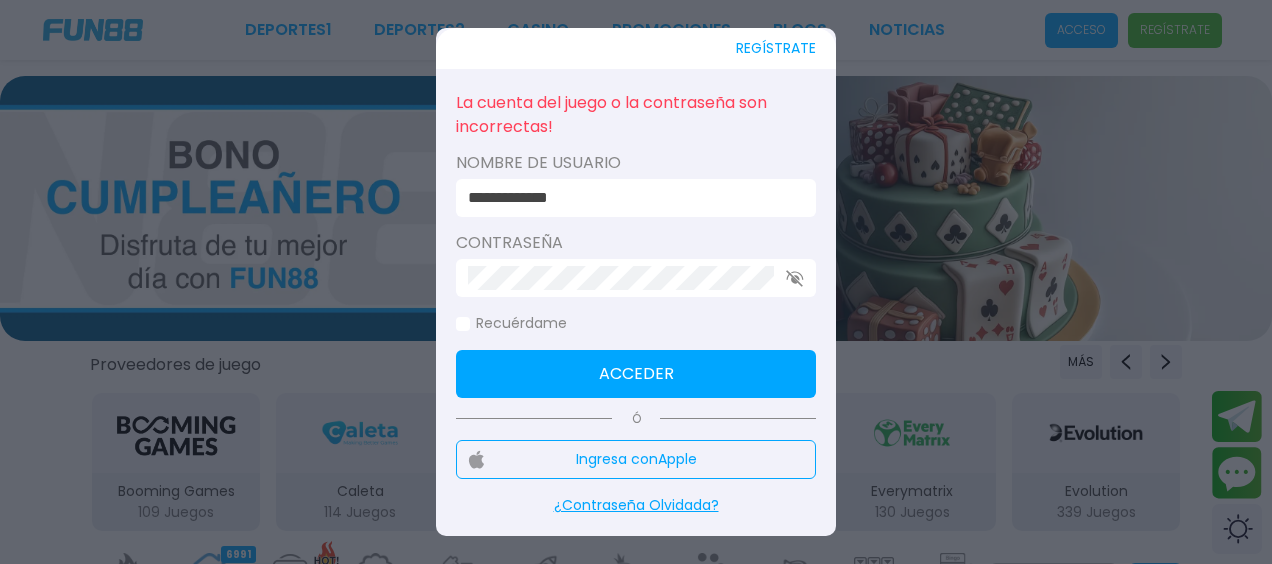 click on "**********" at bounding box center [630, 198] 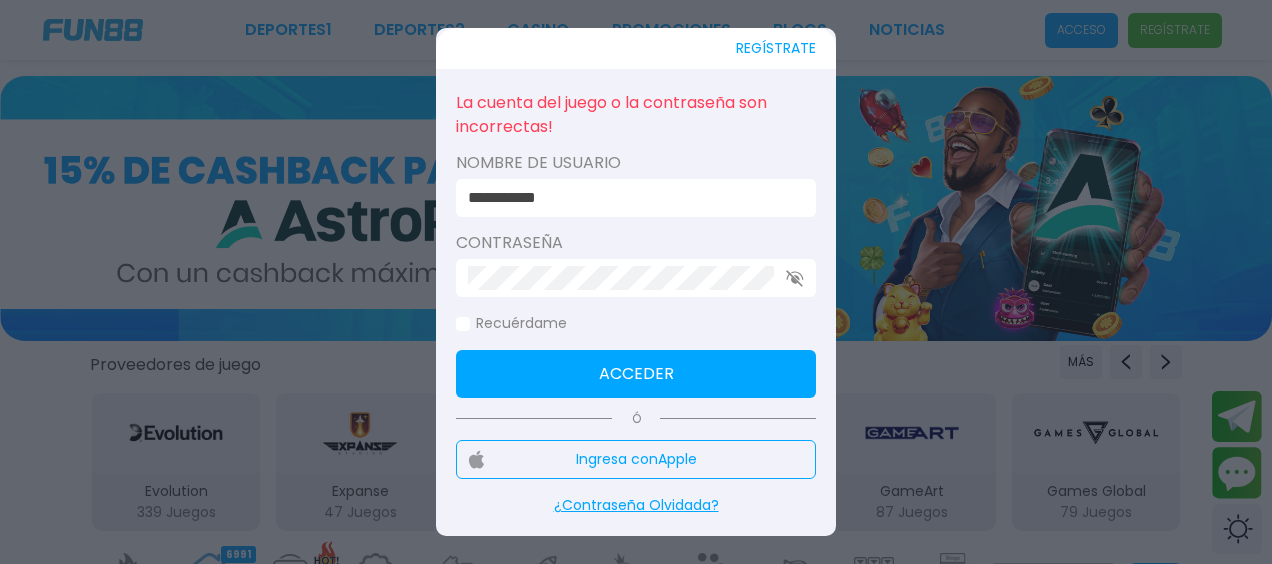 type on "**********" 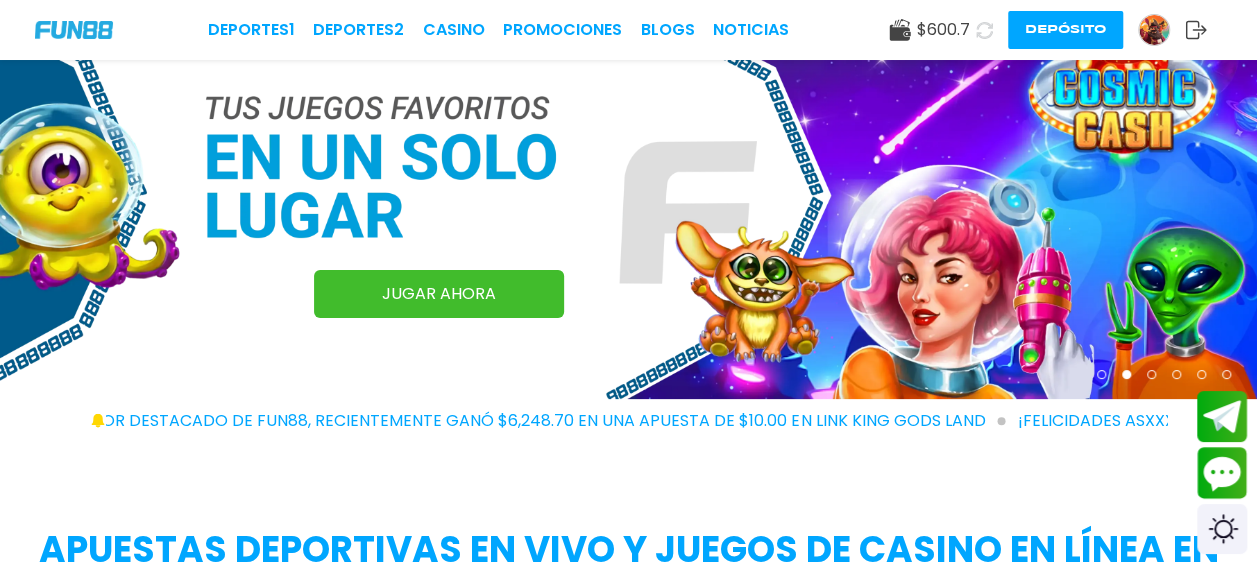scroll, scrollTop: 100, scrollLeft: 0, axis: vertical 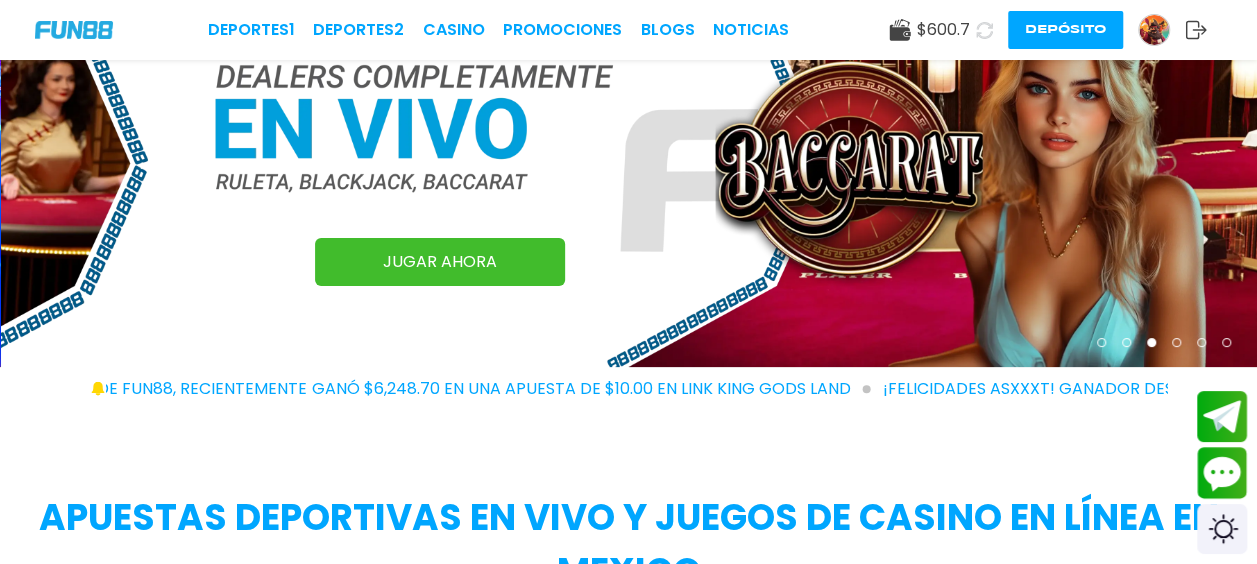 click at bounding box center (1154, 30) 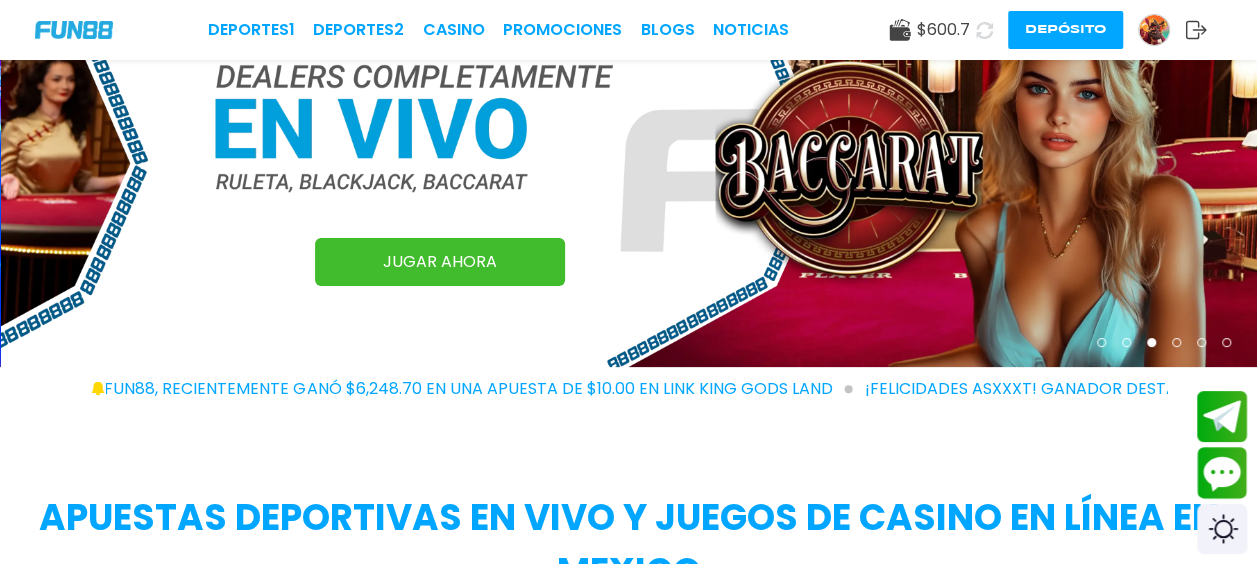 scroll, scrollTop: 0, scrollLeft: 0, axis: both 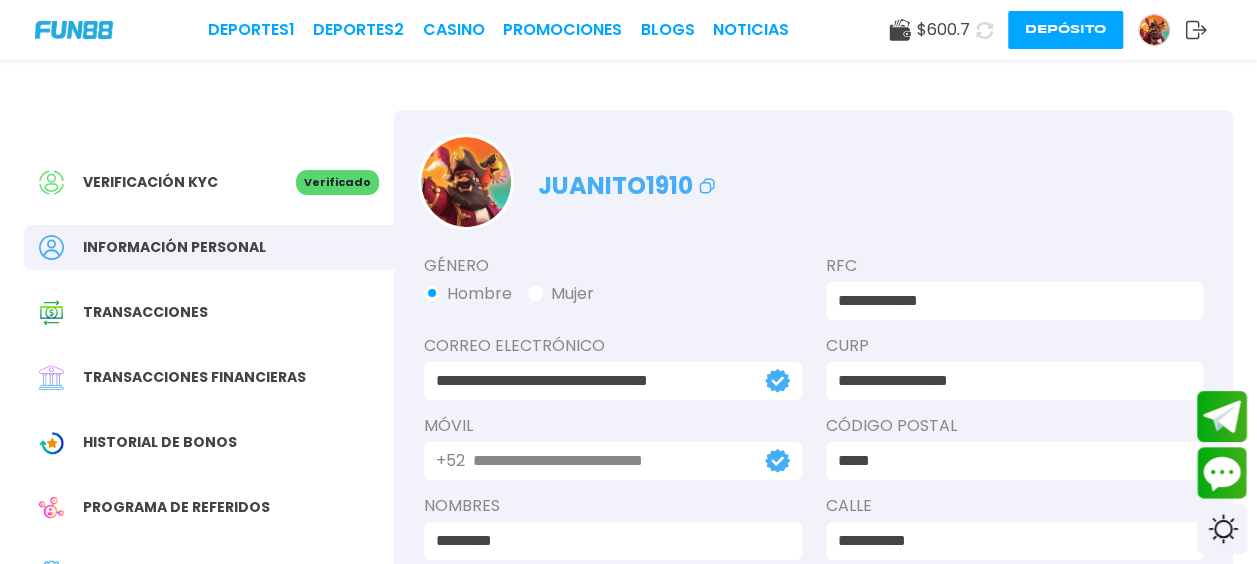 click at bounding box center (466, 182) 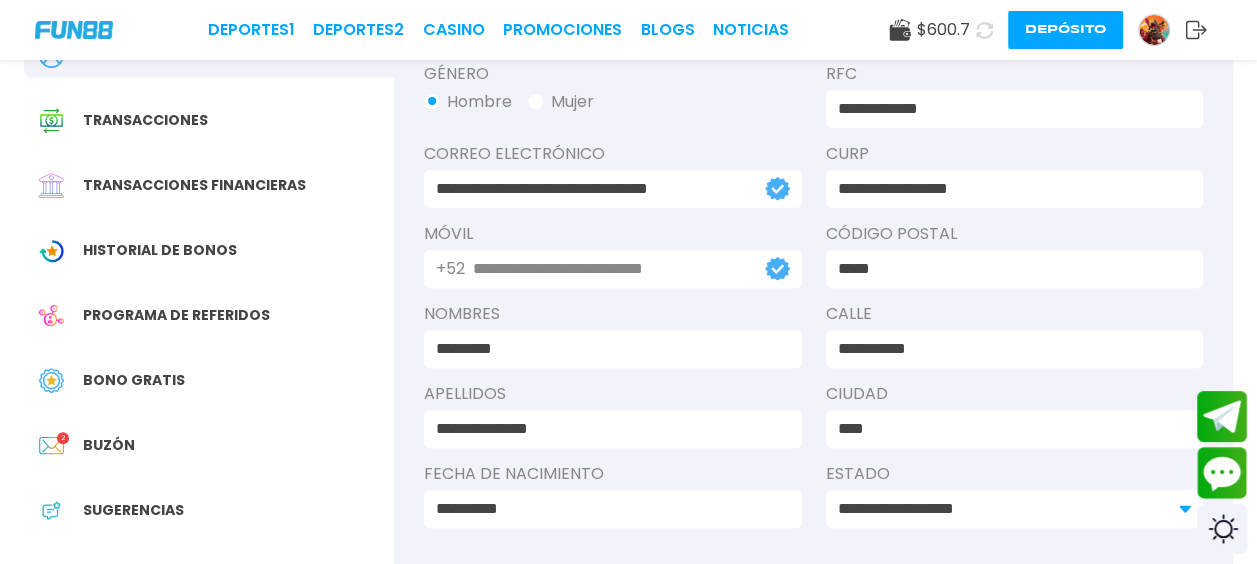 scroll, scrollTop: 200, scrollLeft: 0, axis: vertical 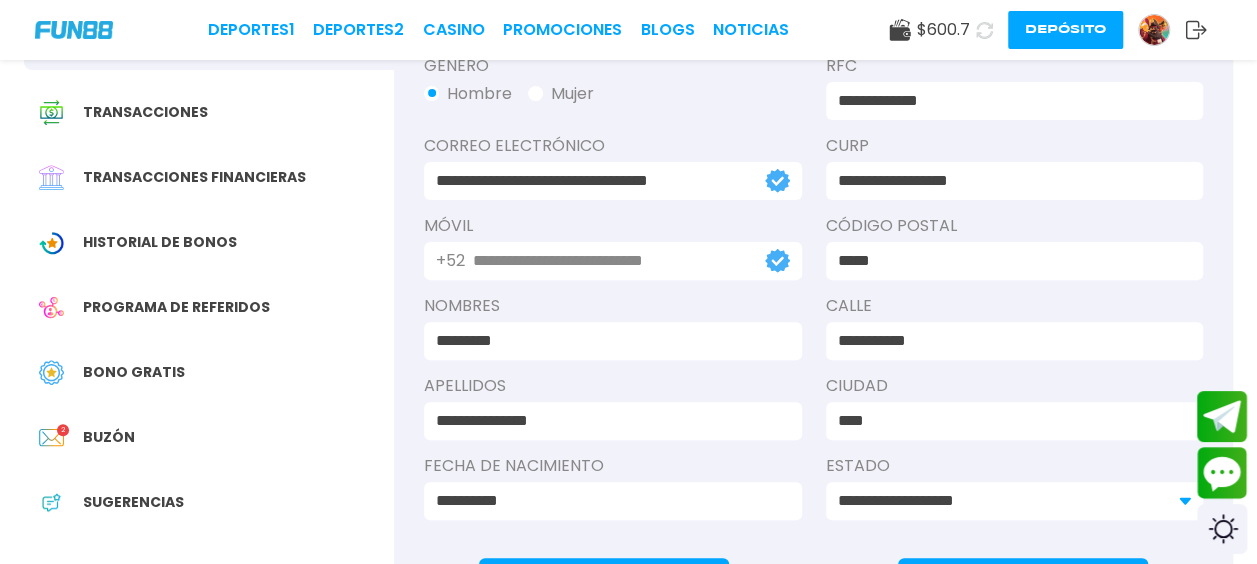click on "Historial de Bonos" at bounding box center (160, 242) 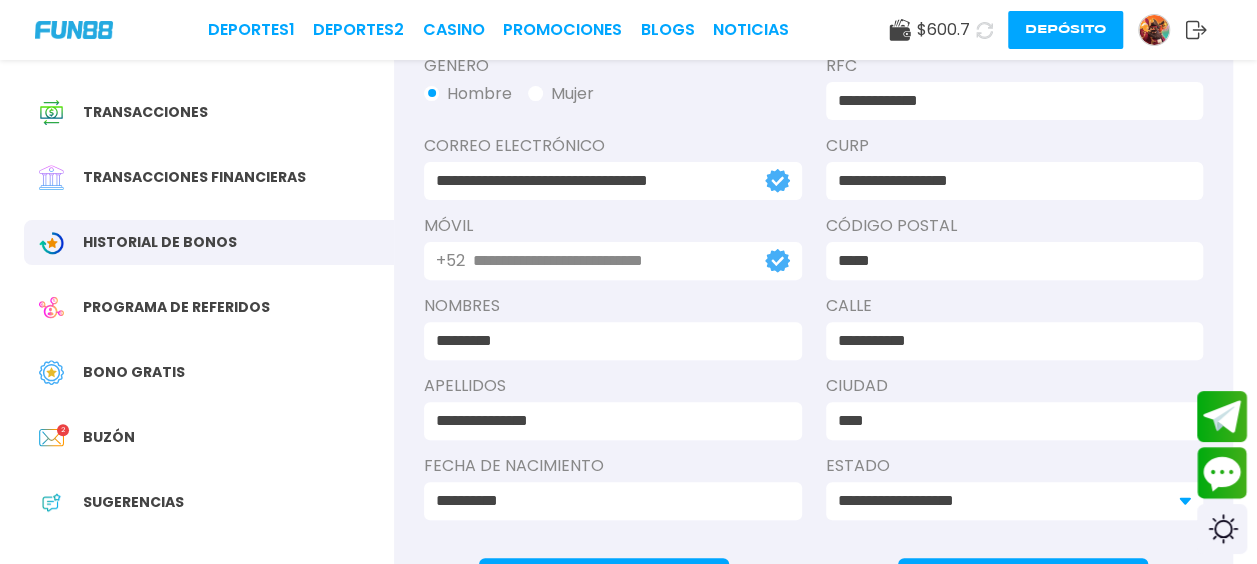 scroll, scrollTop: 0, scrollLeft: 0, axis: both 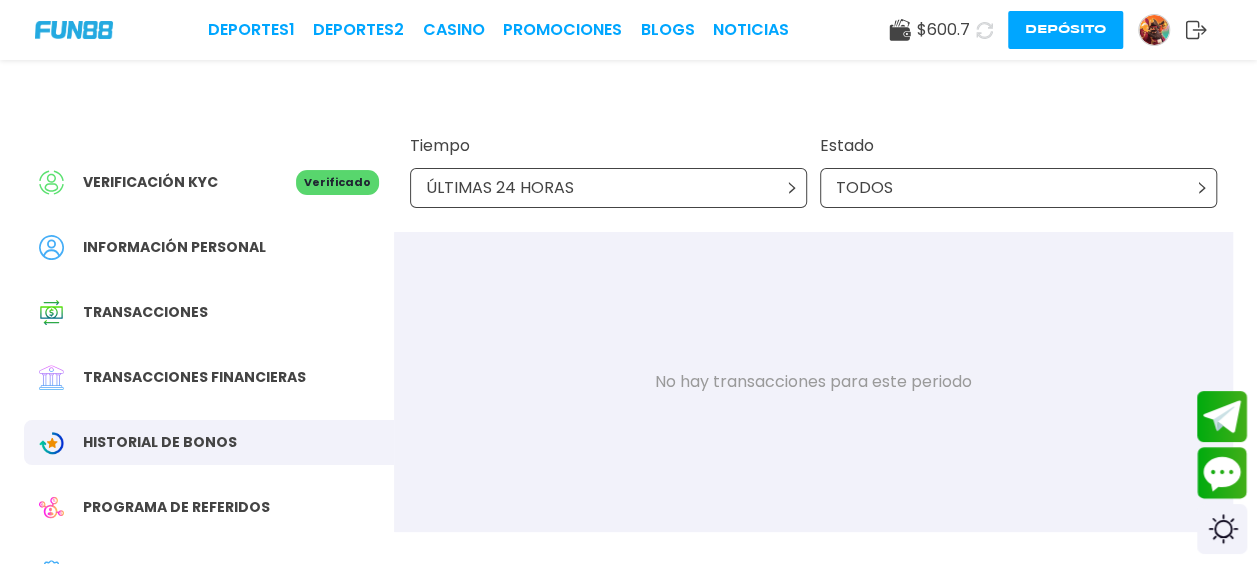 click on "Información personal" at bounding box center (174, 247) 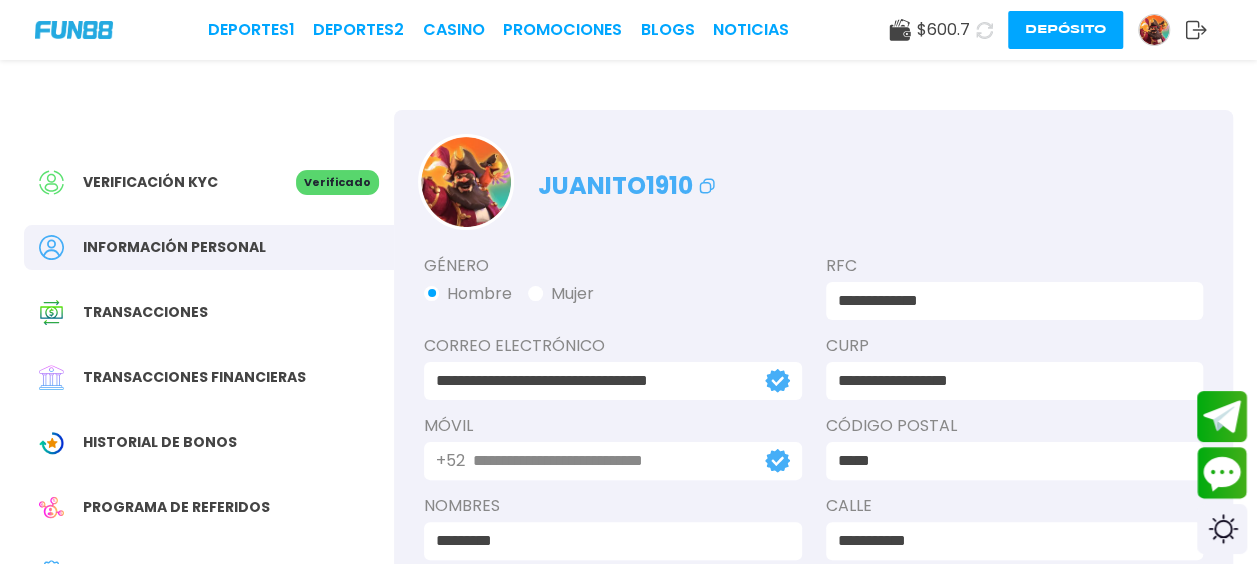 click on "juanito1910" at bounding box center (813, 170) 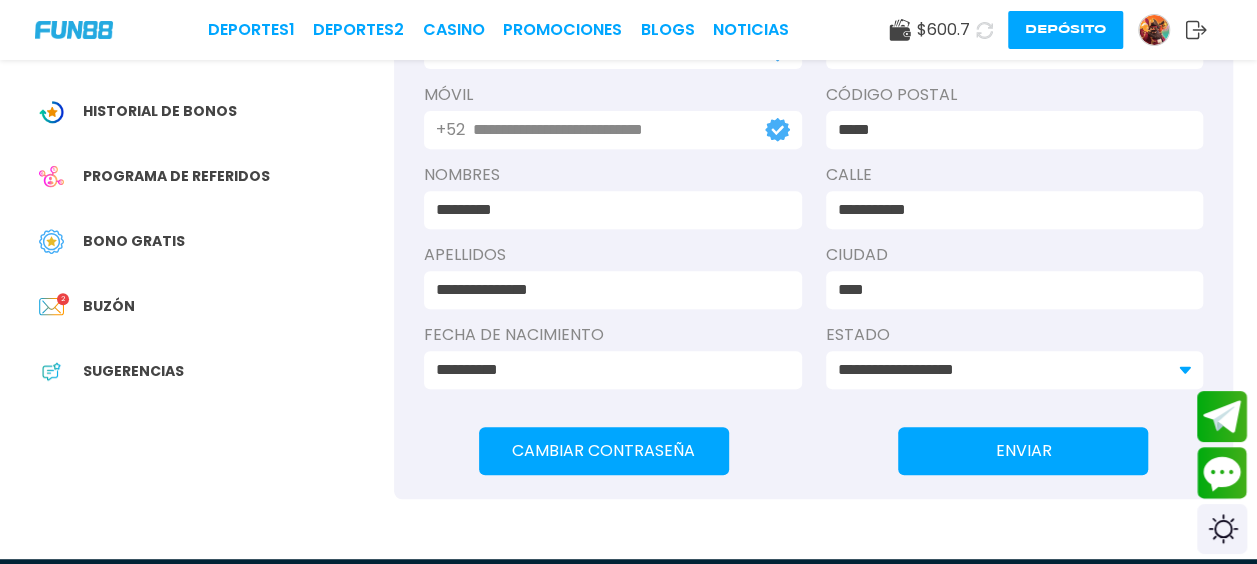 scroll, scrollTop: 300, scrollLeft: 0, axis: vertical 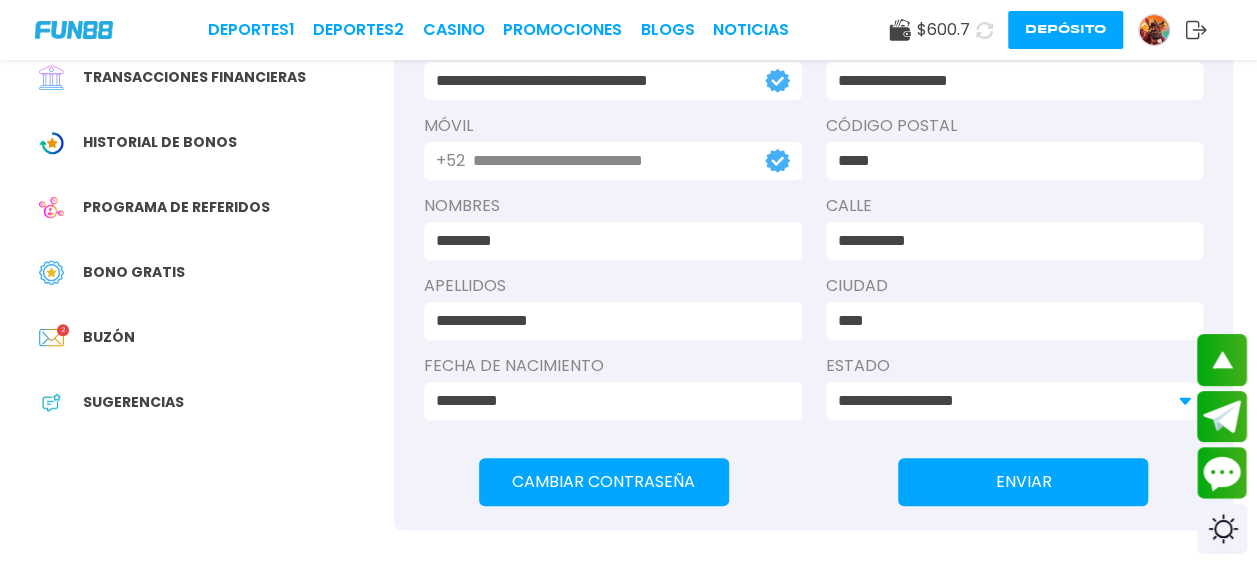 click at bounding box center (61, 337) 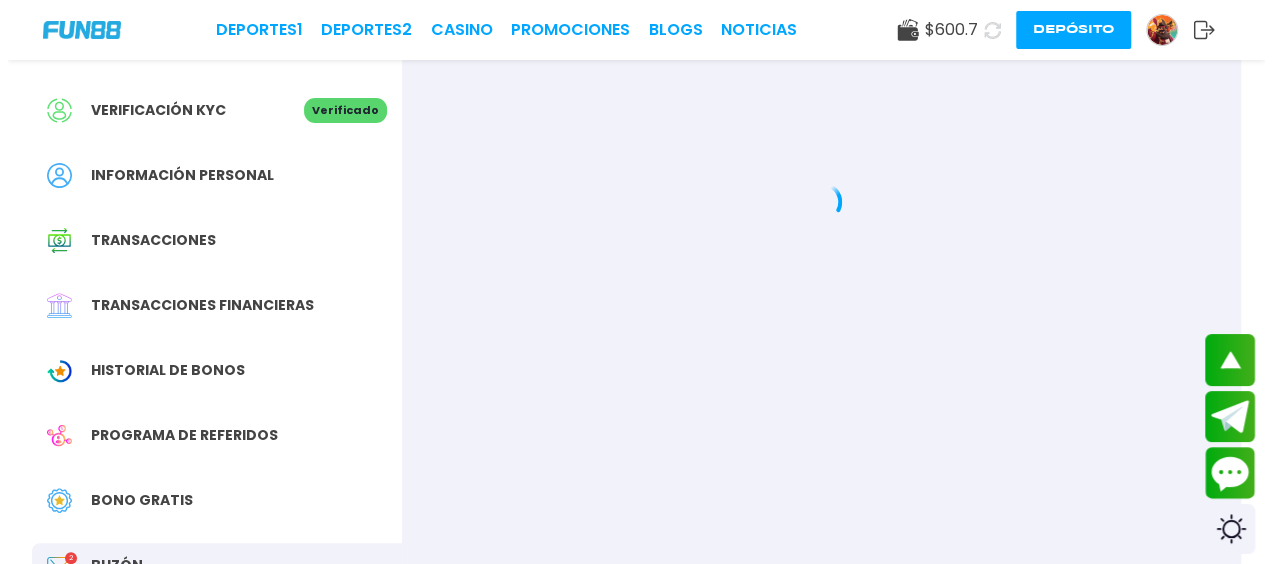 scroll, scrollTop: 0, scrollLeft: 0, axis: both 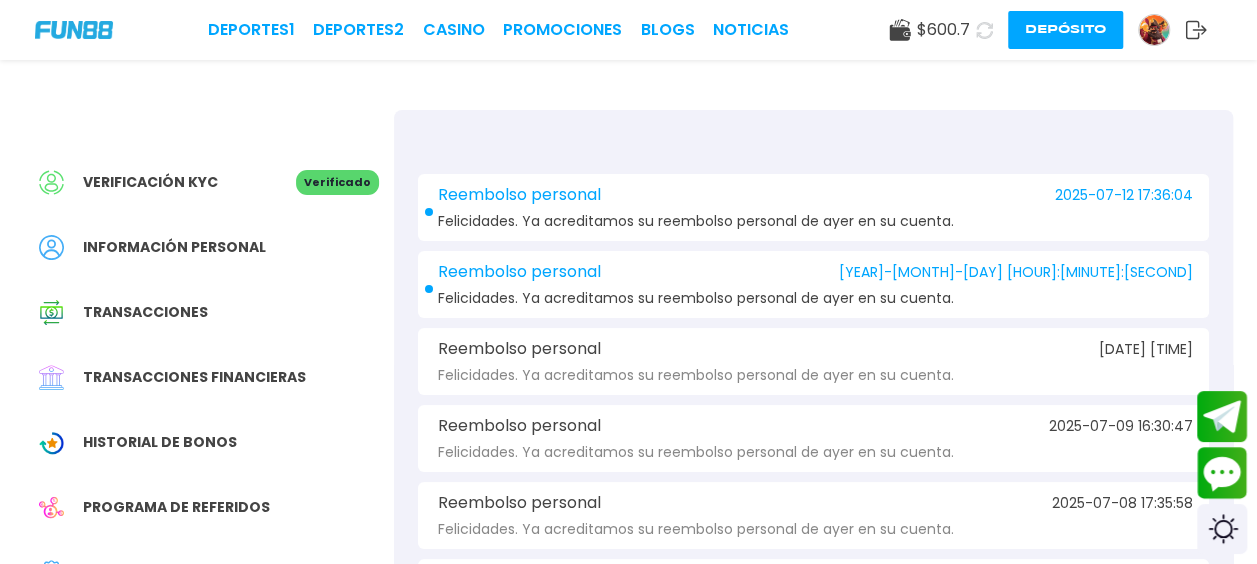 click on "Reembolso personal 2025-07-12 17:36:04 Felicidades. Ya acreditamos su reembolso personal de ayer en su cuenta." at bounding box center (813, 207) 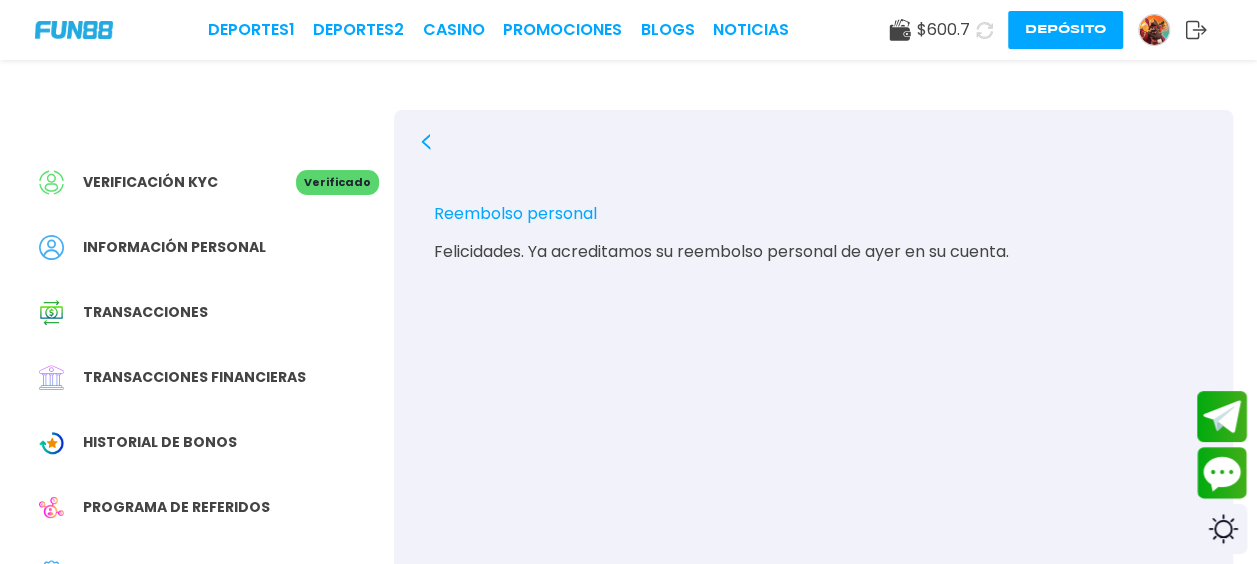 click 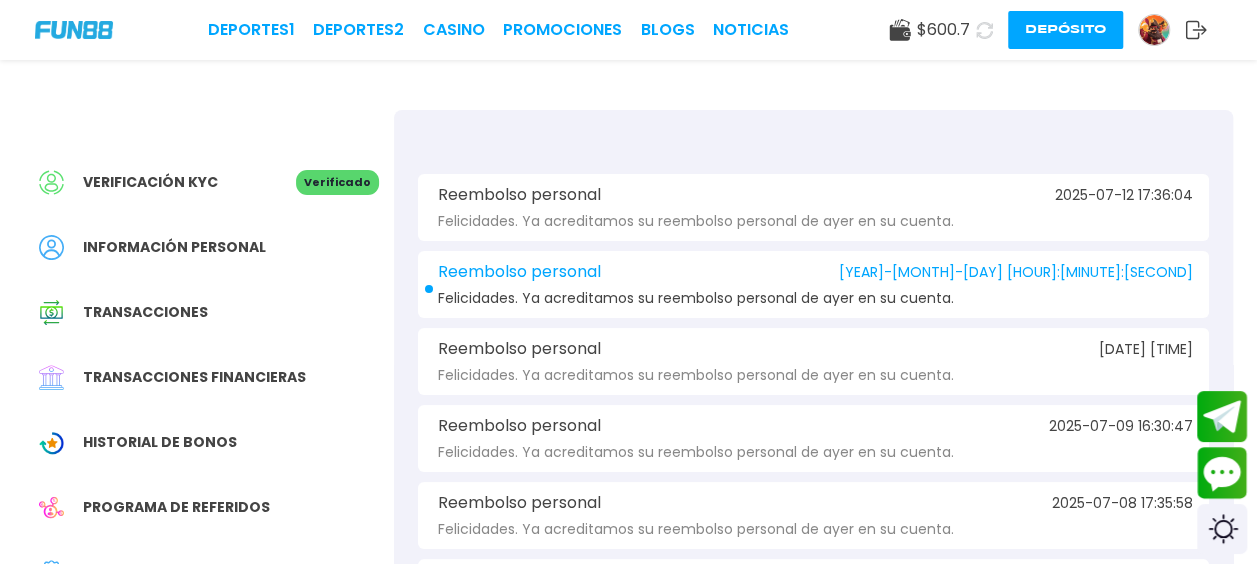 click on "Reembolso personal 2025-07-11 18:17:08 Felicidades. Ya acreditamos su reembolso personal de ayer en su cuenta." at bounding box center [813, 284] 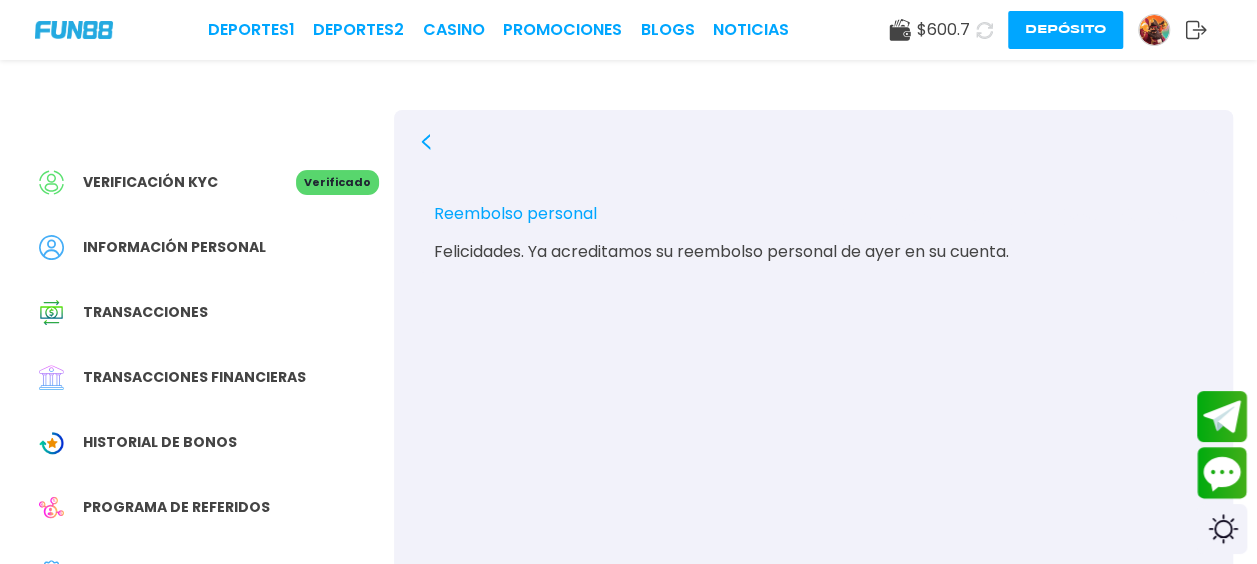 click on "Reembolso personal 2025-07-11 18:17:08 Felicidades. Ya acreditamos su reembolso personal de ayer en su cuenta." at bounding box center (813, 410) 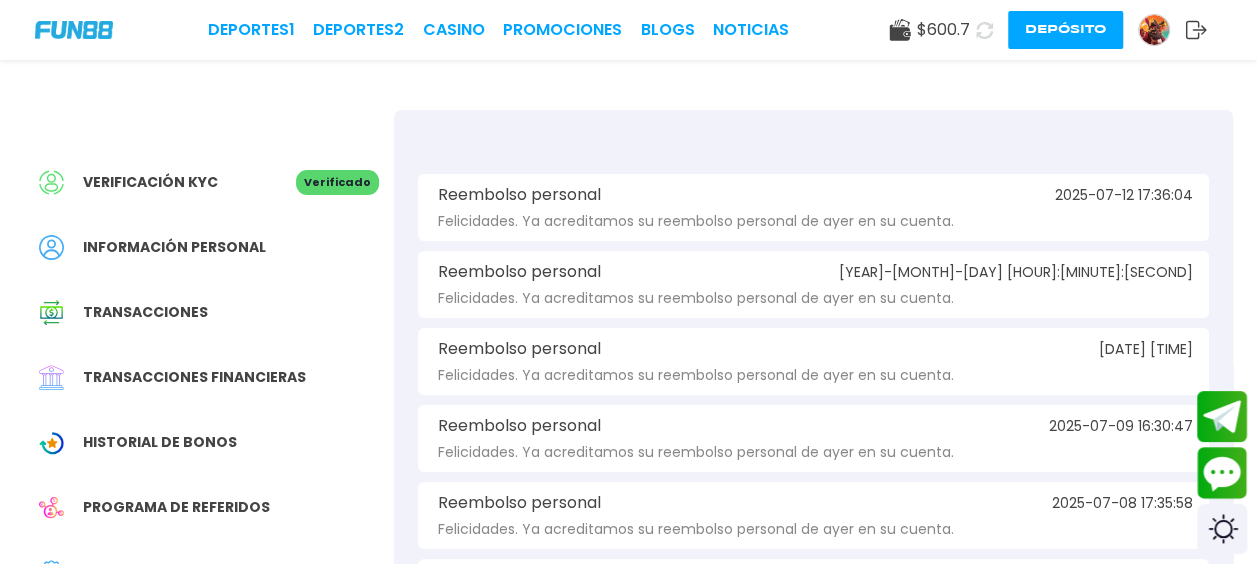 click on "Transacciones financieras" at bounding box center [194, 377] 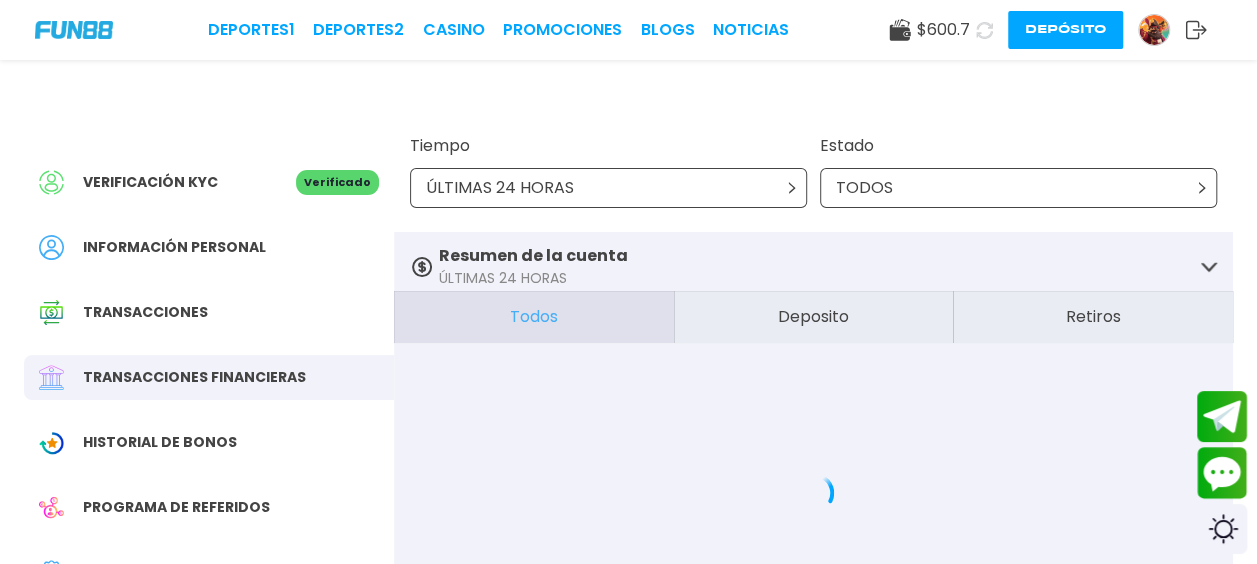 click 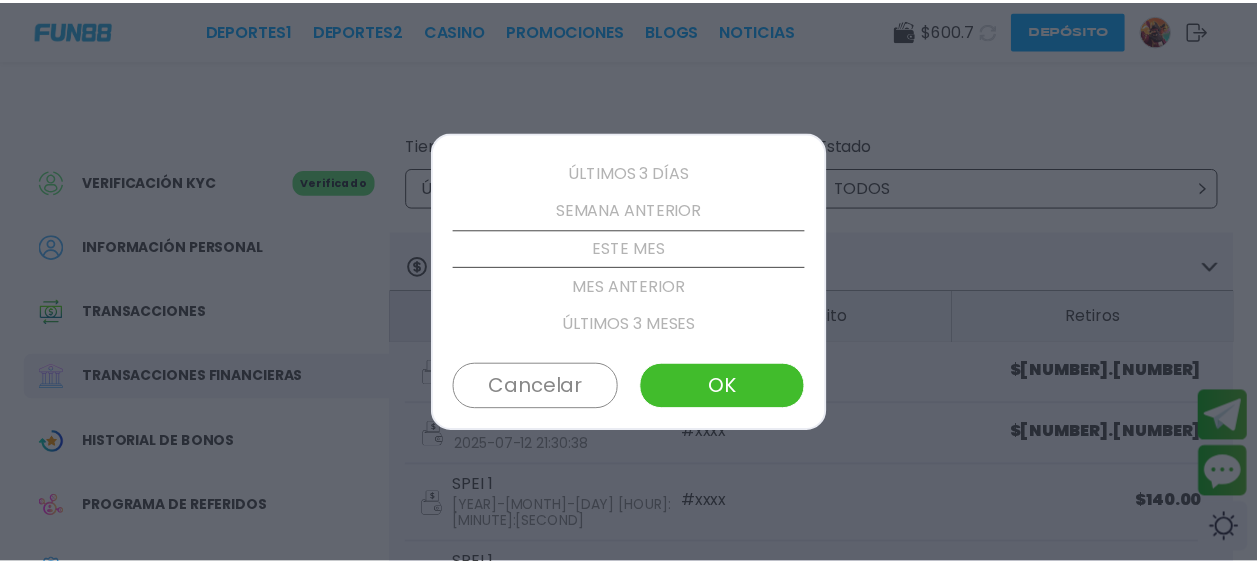 scroll, scrollTop: 114, scrollLeft: 0, axis: vertical 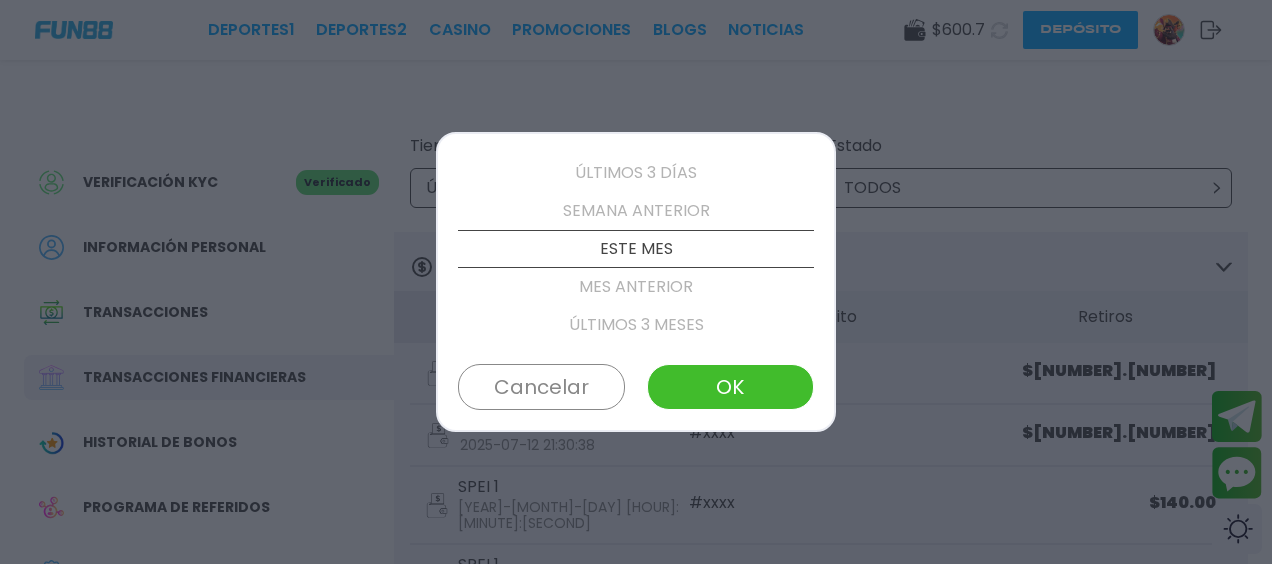 click on "OK" at bounding box center [730, 387] 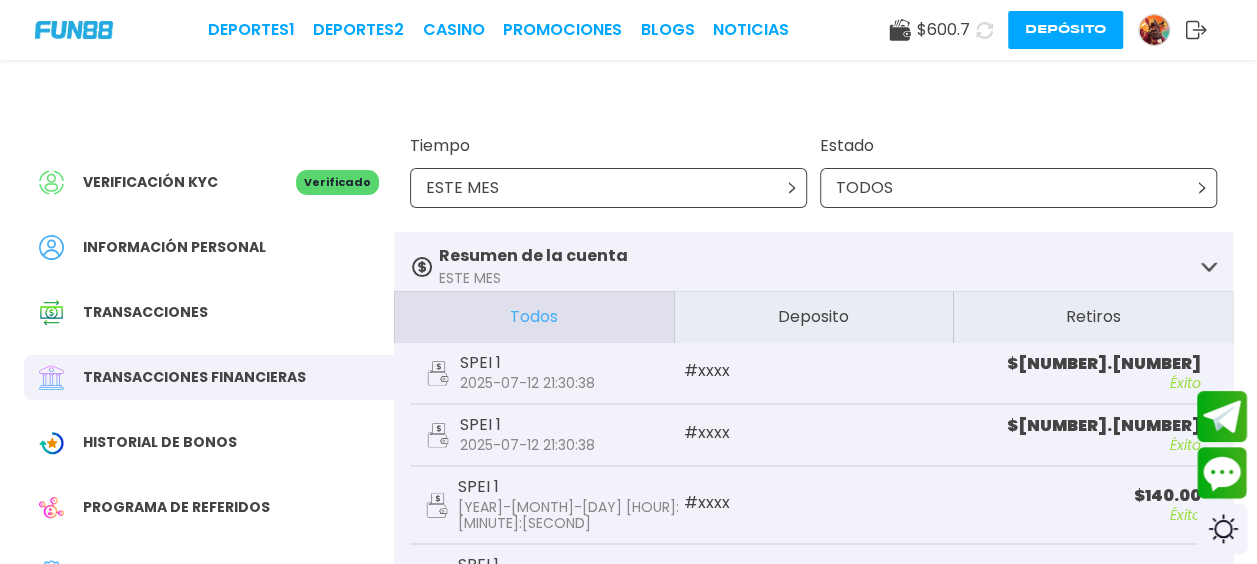 click on "Retiros" at bounding box center [1093, 317] 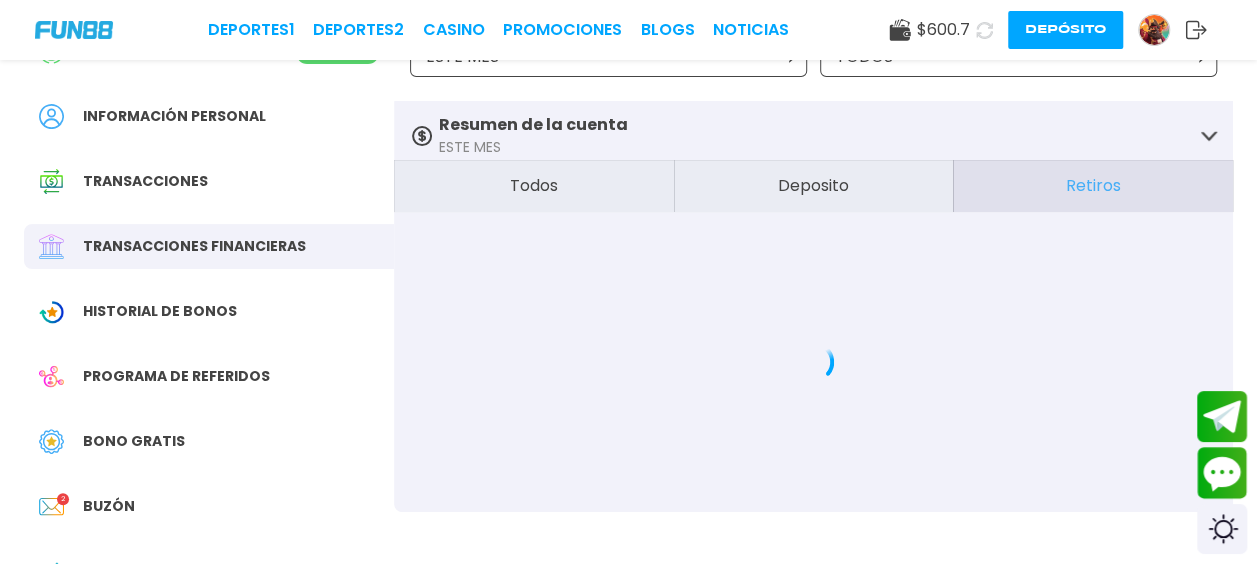 scroll, scrollTop: 100, scrollLeft: 0, axis: vertical 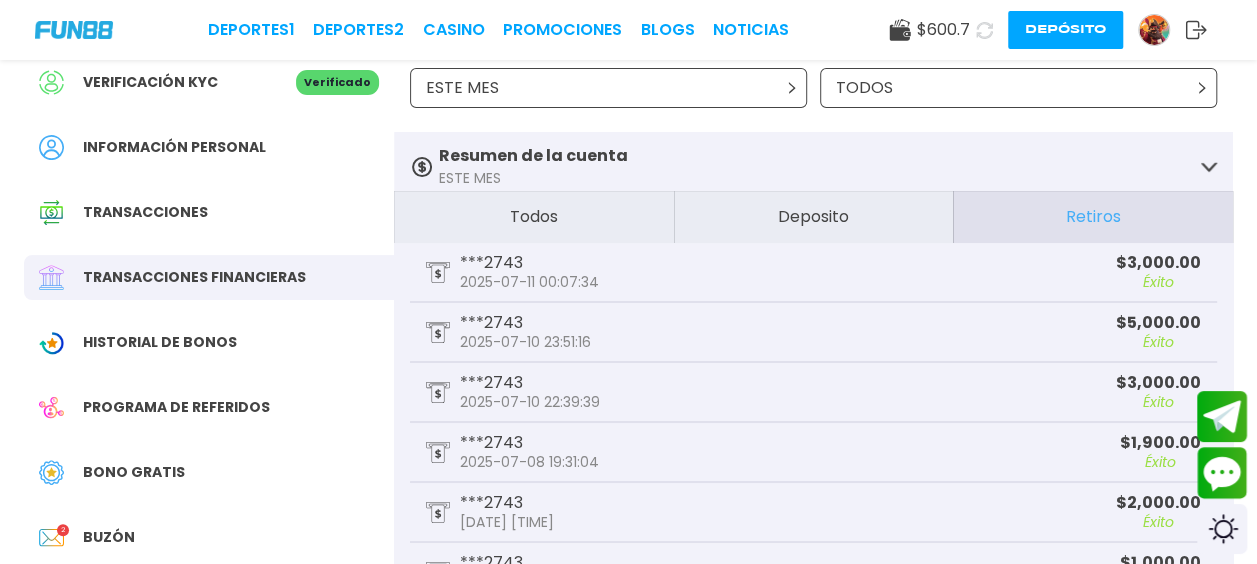 click on "Deposito" at bounding box center (814, 217) 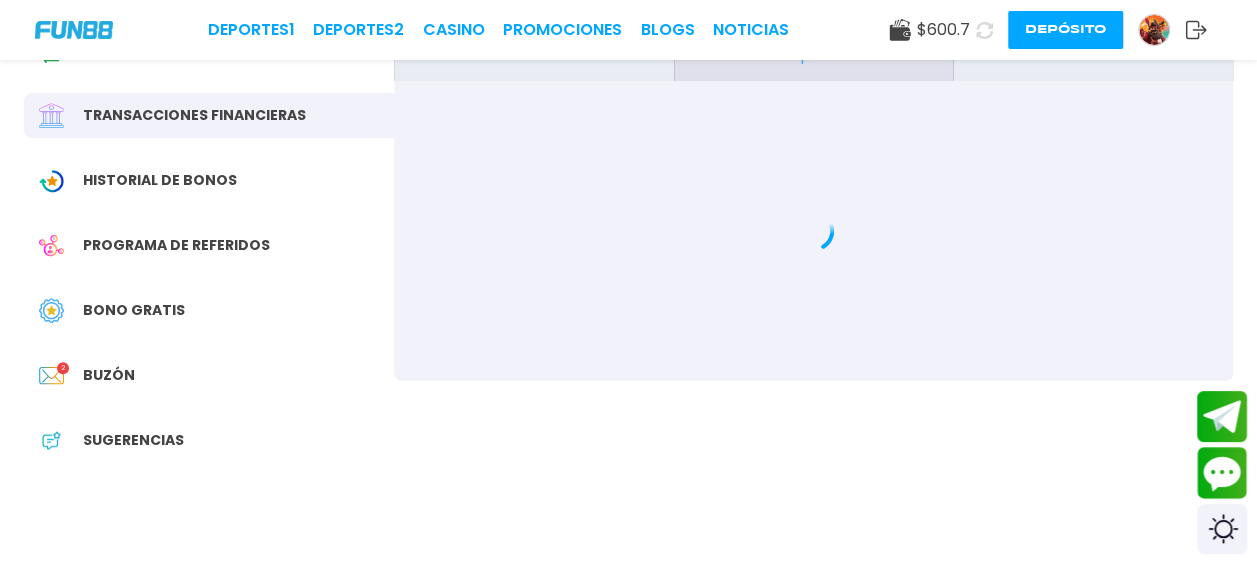 scroll, scrollTop: 300, scrollLeft: 0, axis: vertical 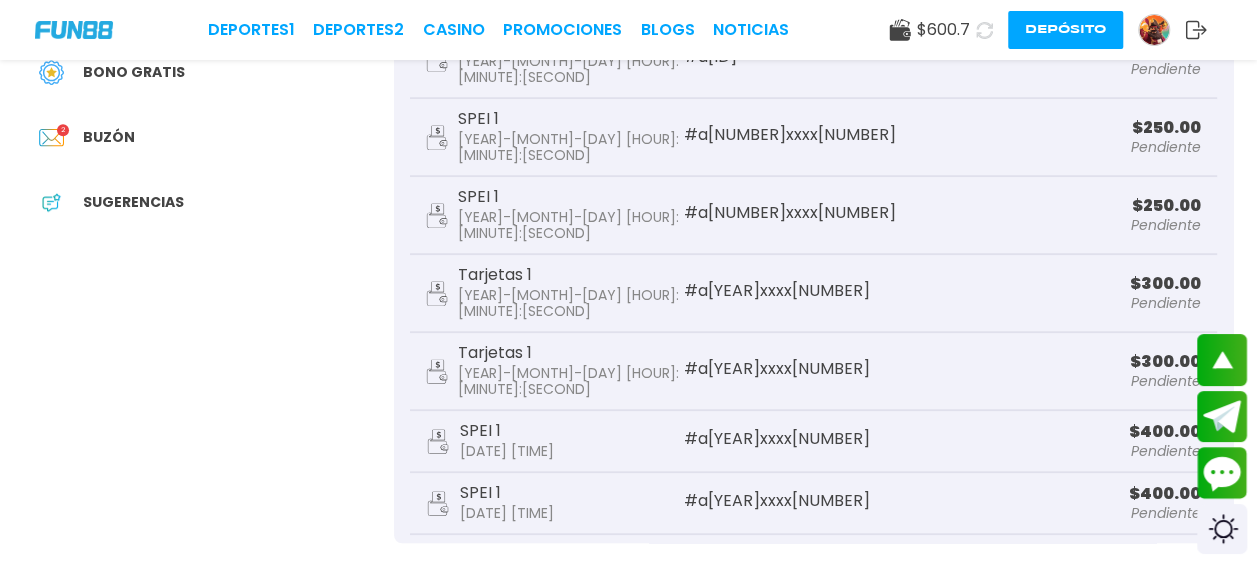 click 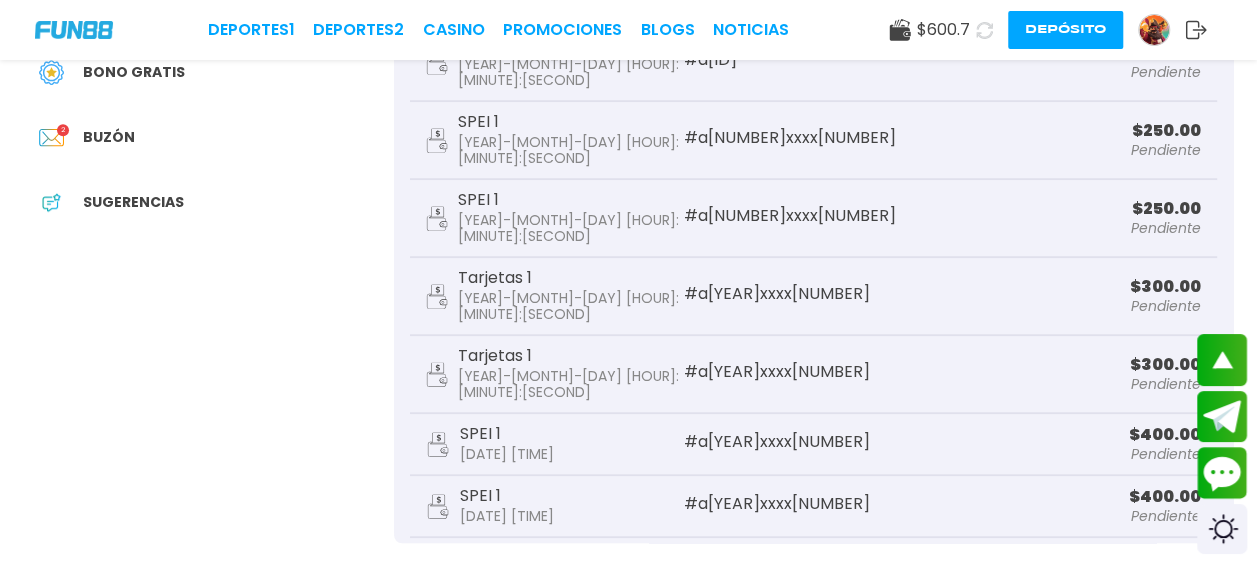 scroll, scrollTop: 580, scrollLeft: 0, axis: vertical 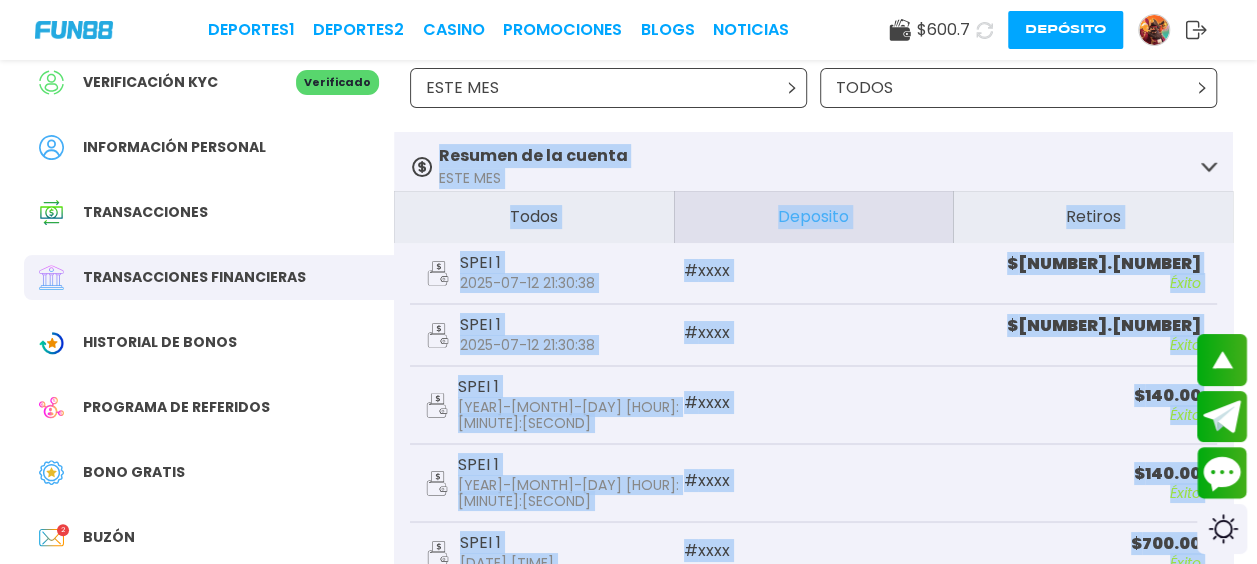 drag, startPoint x: 1196, startPoint y: 172, endPoint x: 1097, endPoint y: 63, distance: 147.2481 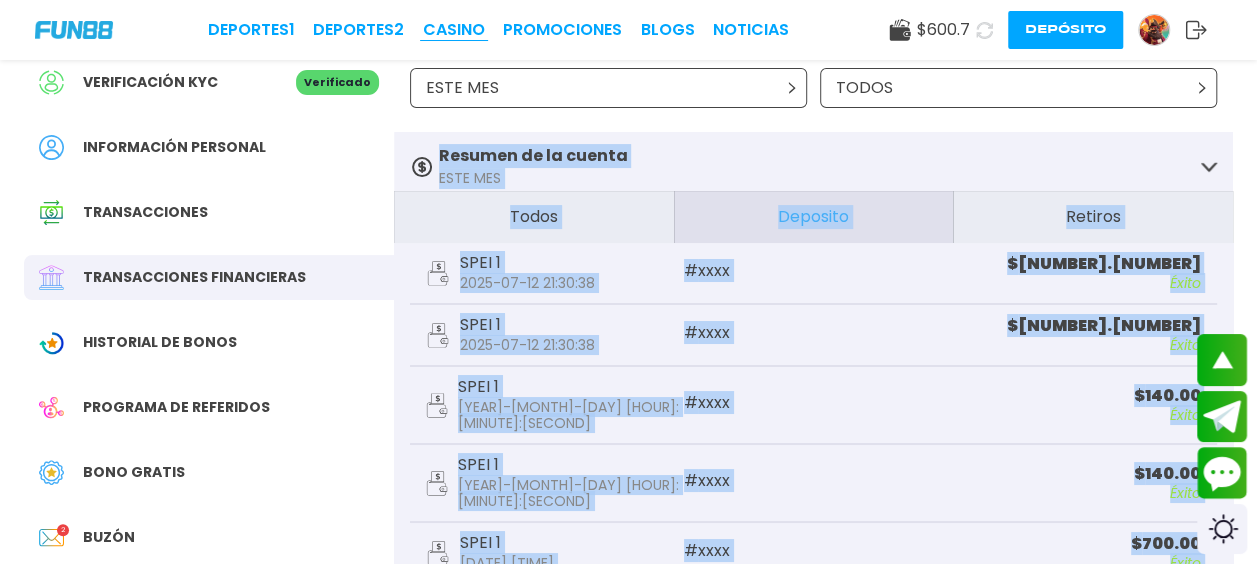 click on "CASINO" at bounding box center [454, 30] 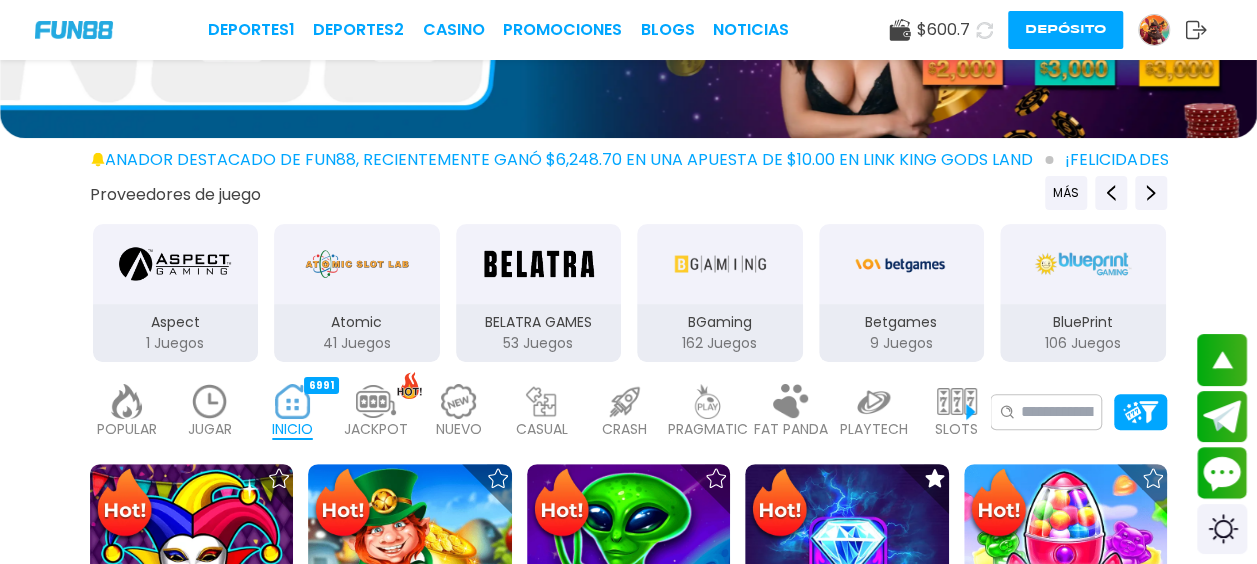 scroll, scrollTop: 300, scrollLeft: 0, axis: vertical 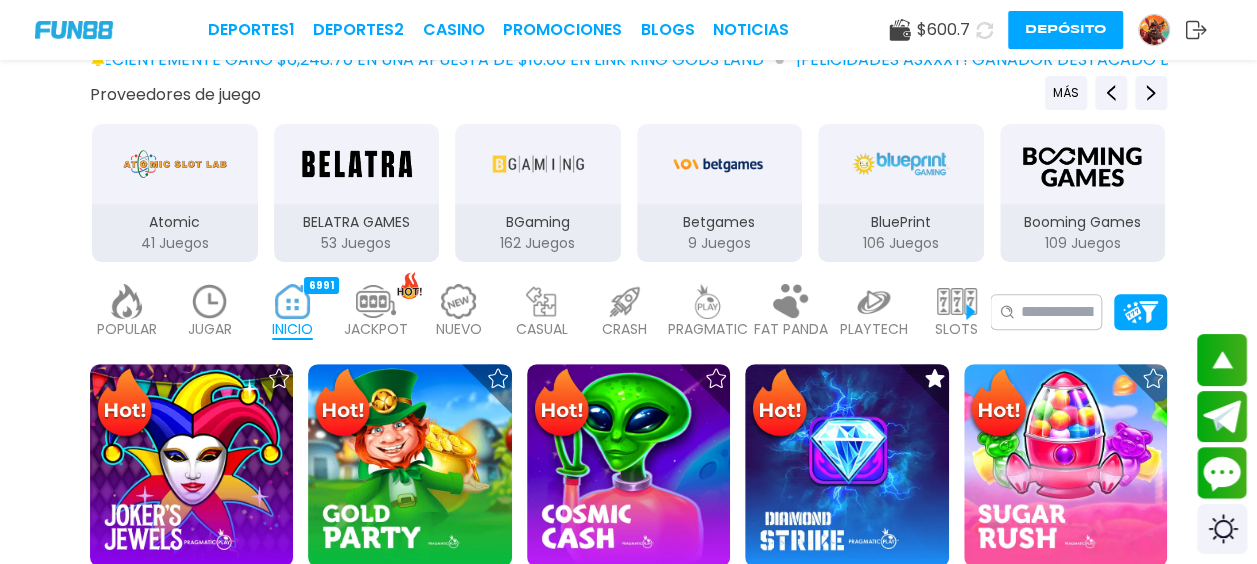 click at bounding box center (957, 301) 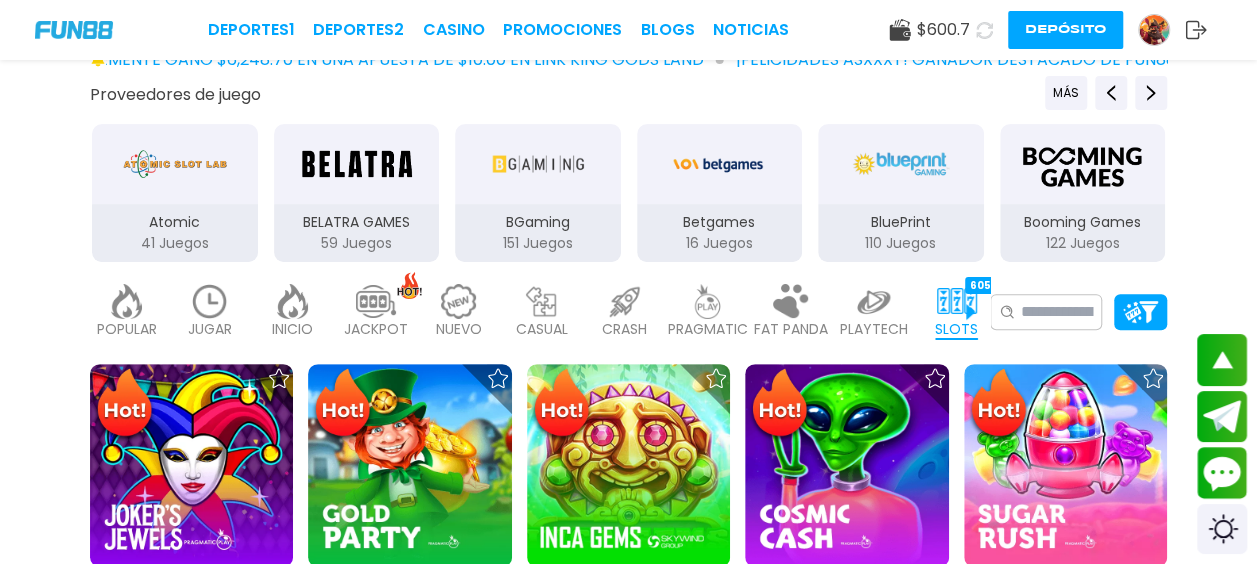click at bounding box center [957, 301] 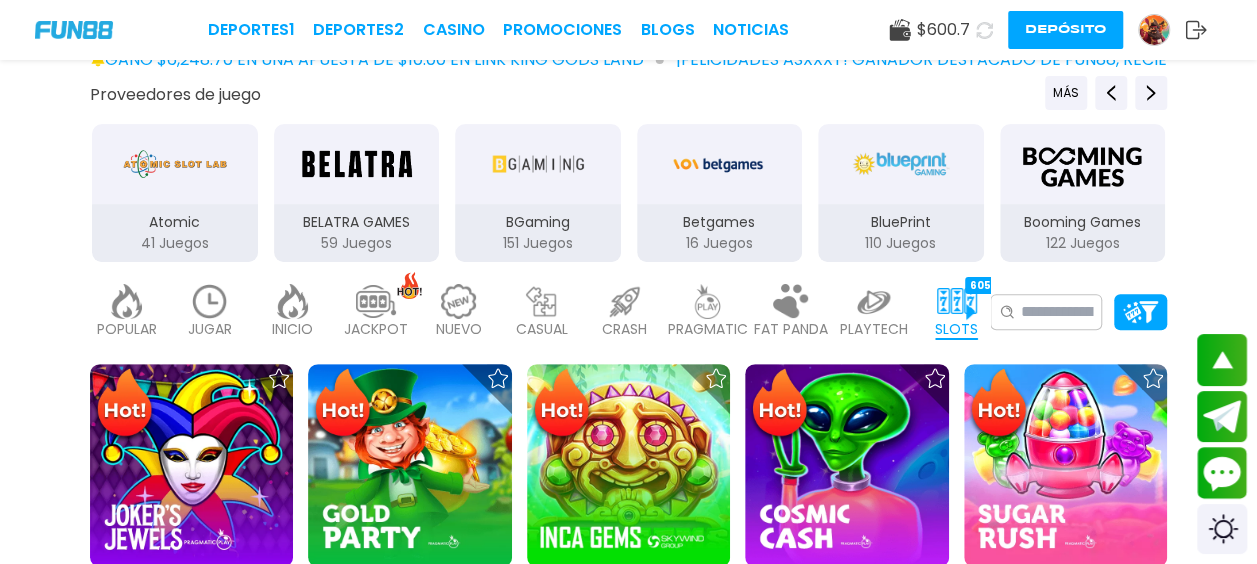 click at bounding box center (957, 301) 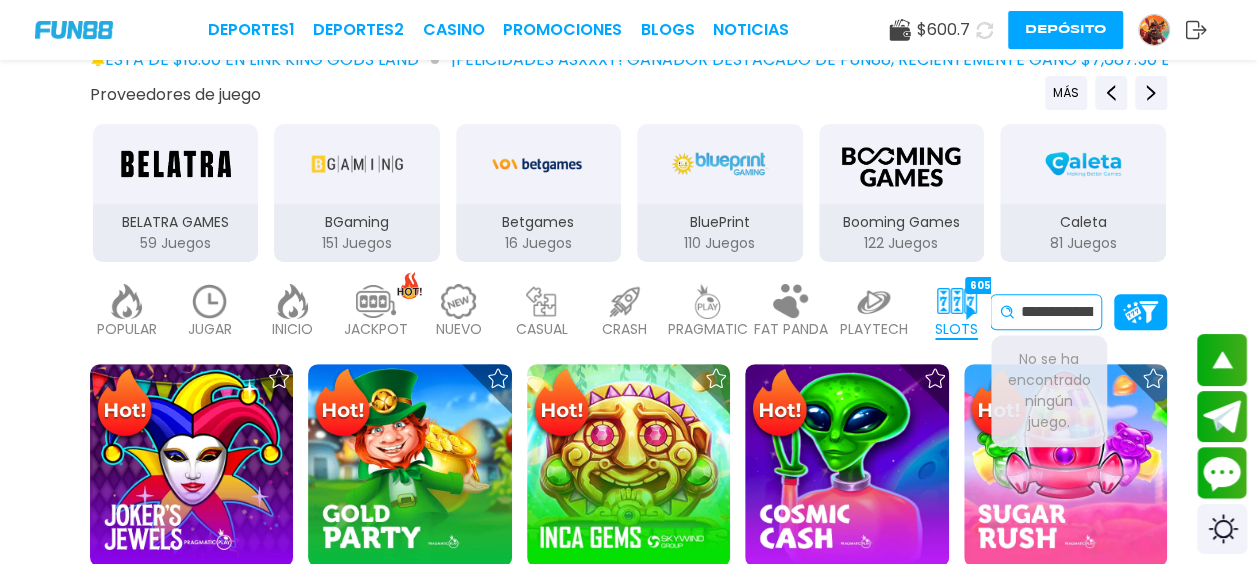 scroll, scrollTop: 0, scrollLeft: 618, axis: horizontal 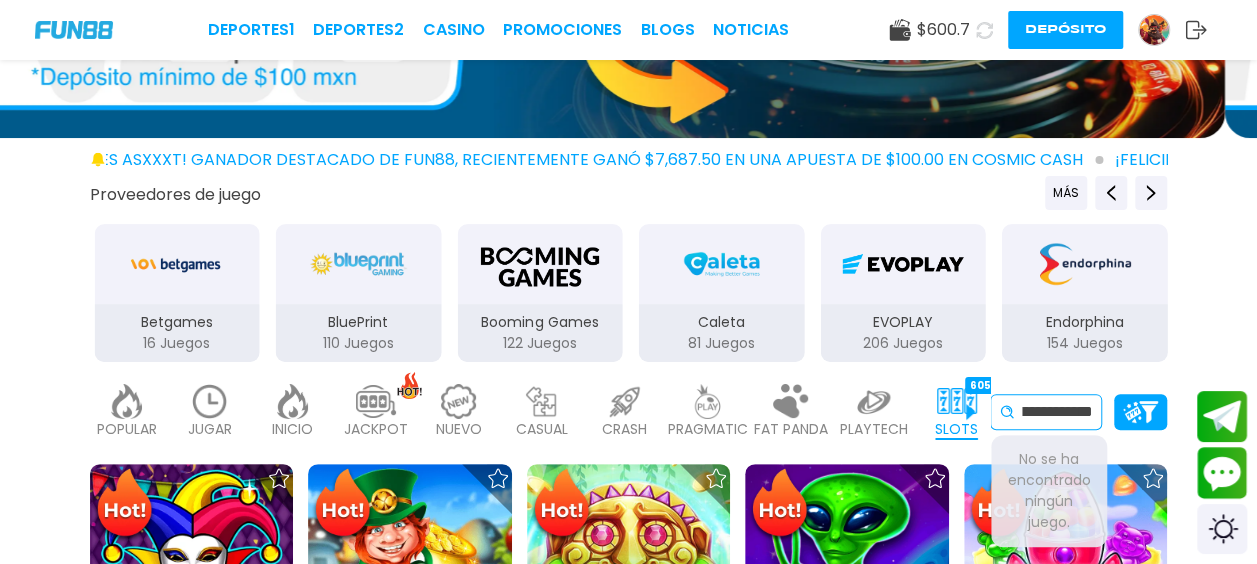 type on "**********" 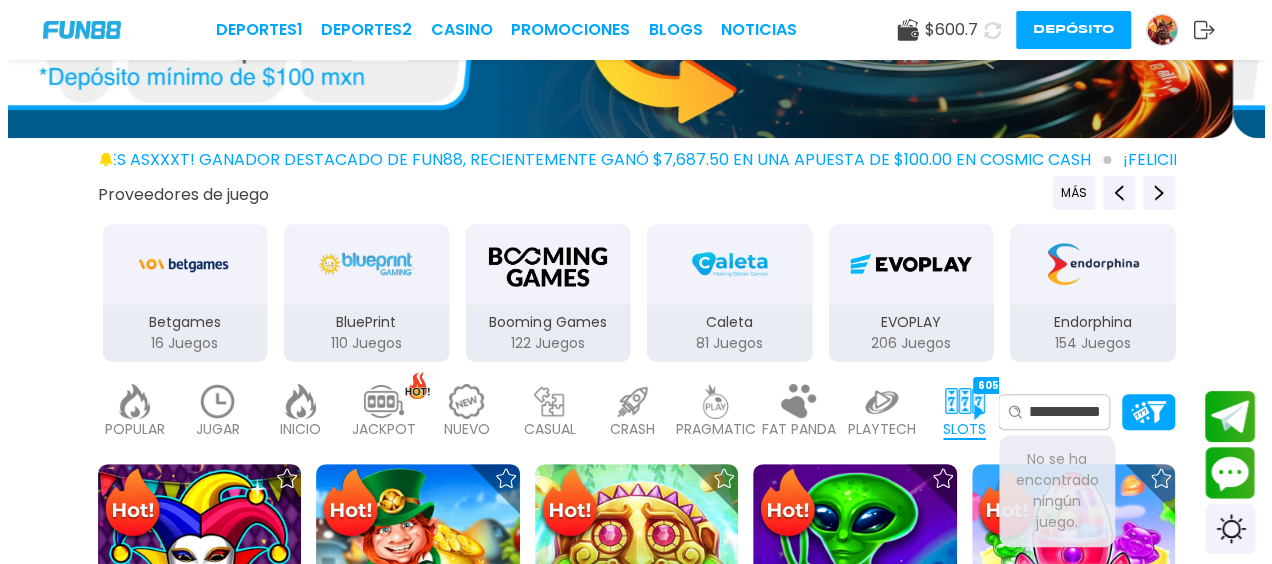 scroll, scrollTop: 0, scrollLeft: 0, axis: both 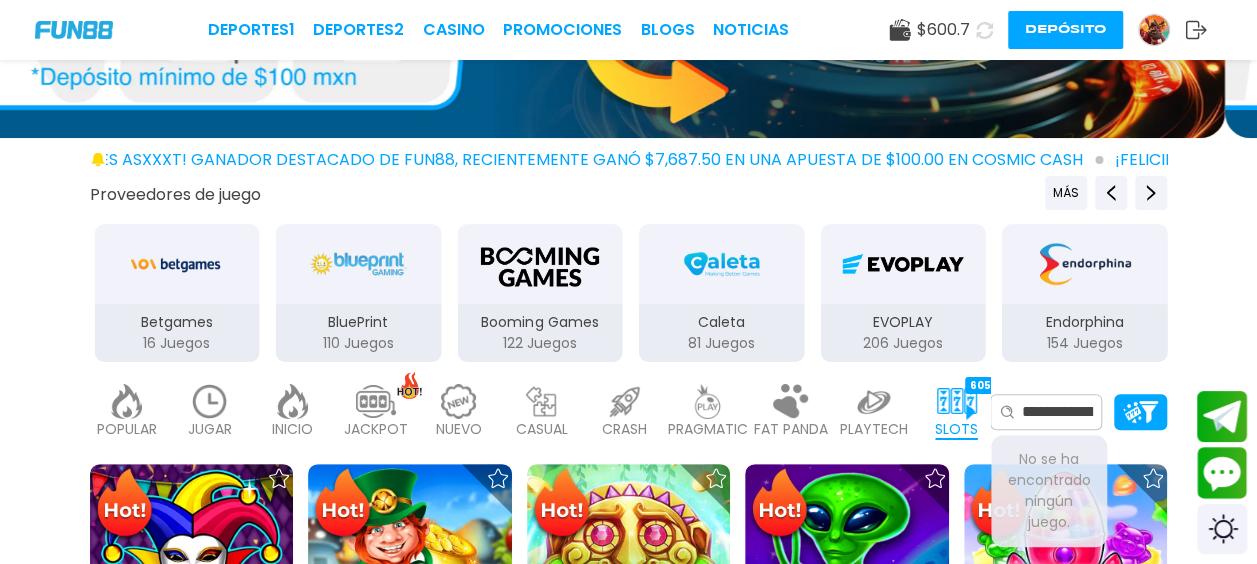 click on "**********" at bounding box center [628, 412] 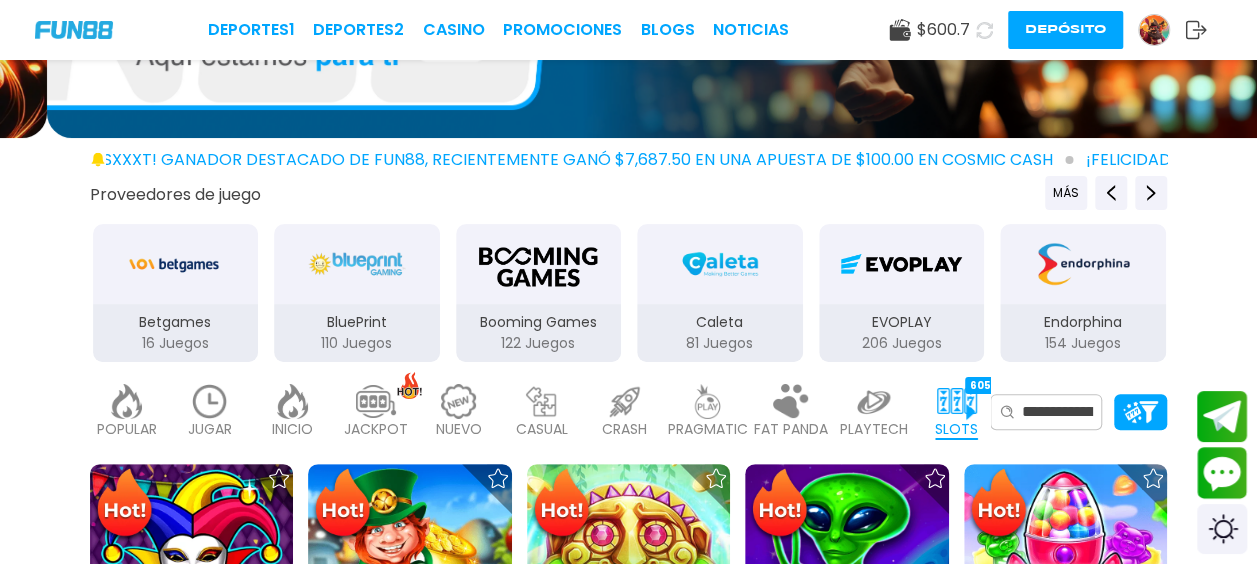 click on "**********" at bounding box center (628, 412) 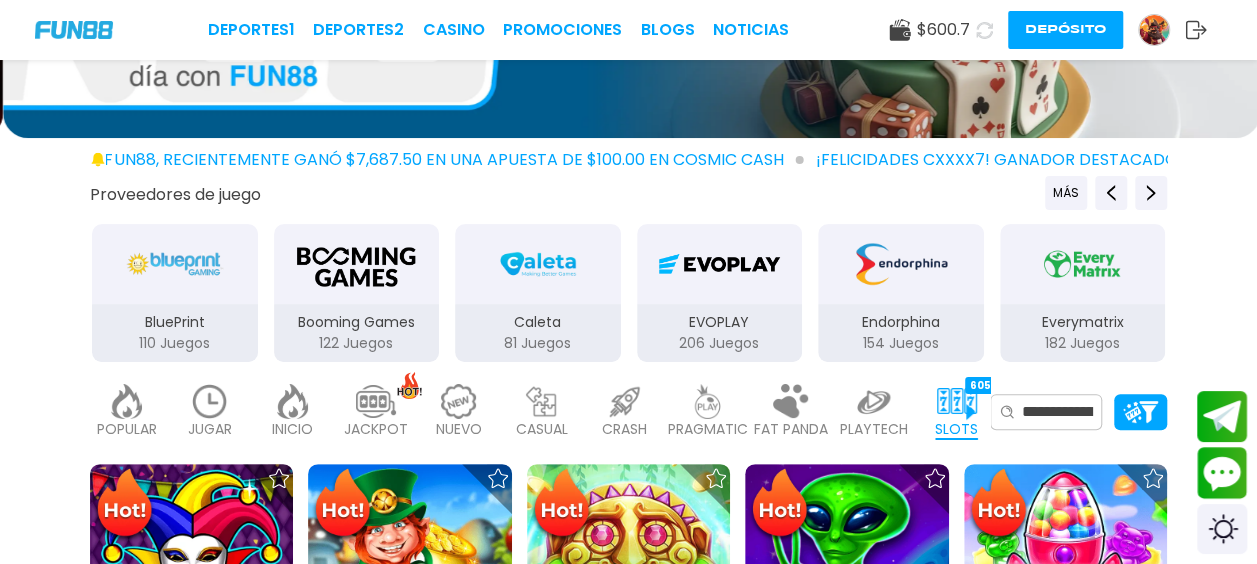 click at bounding box center (957, 401) 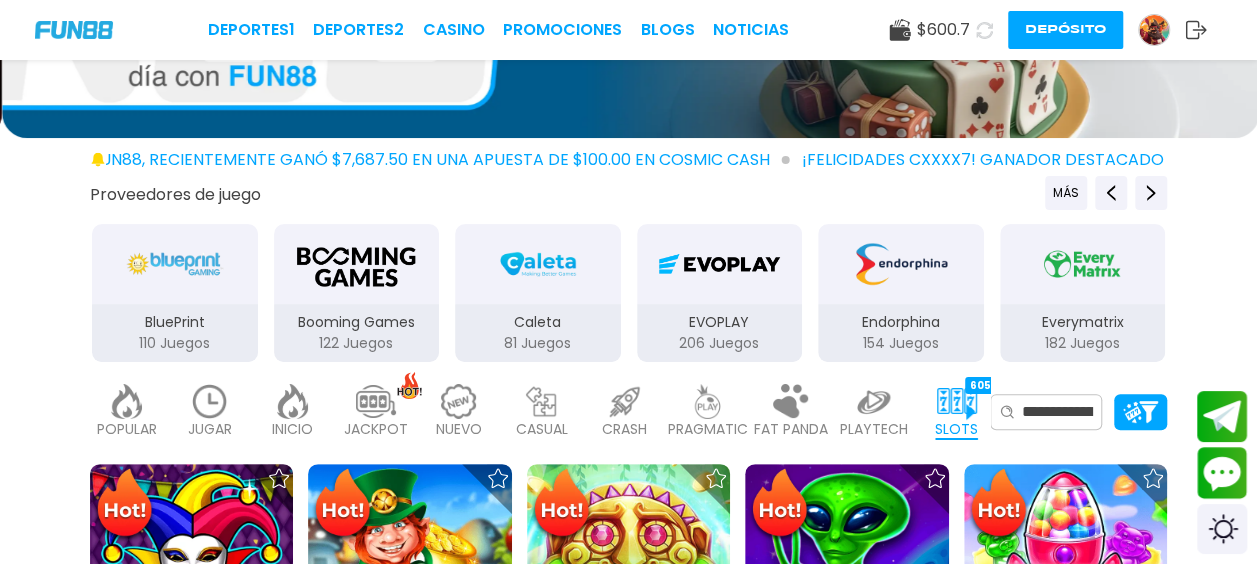 click at bounding box center (957, 401) 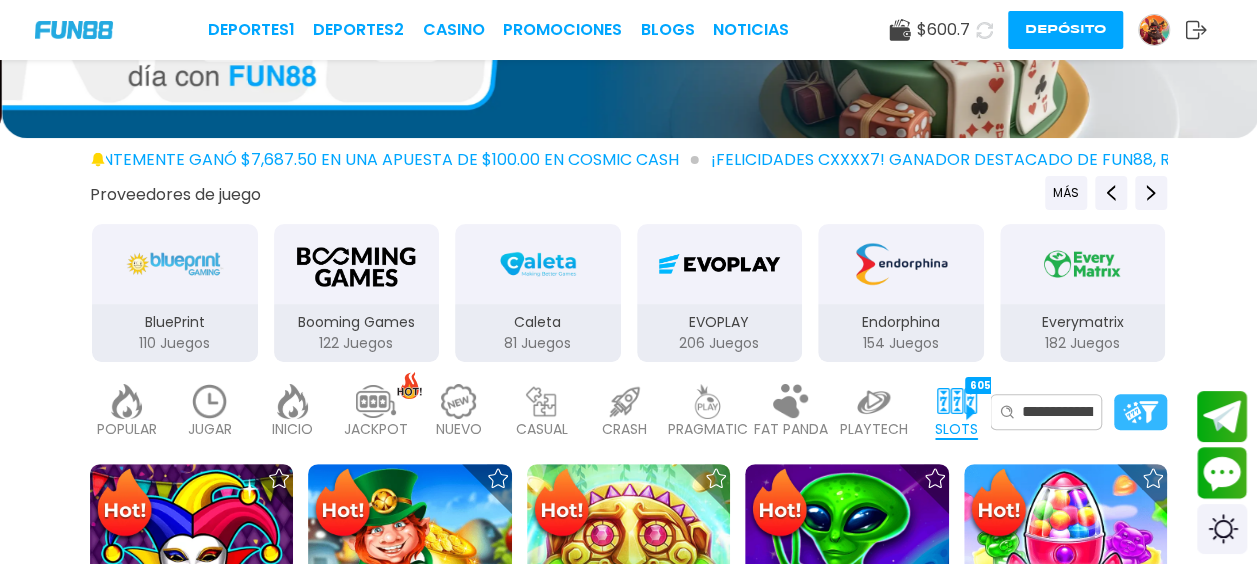 click at bounding box center [1140, 412] 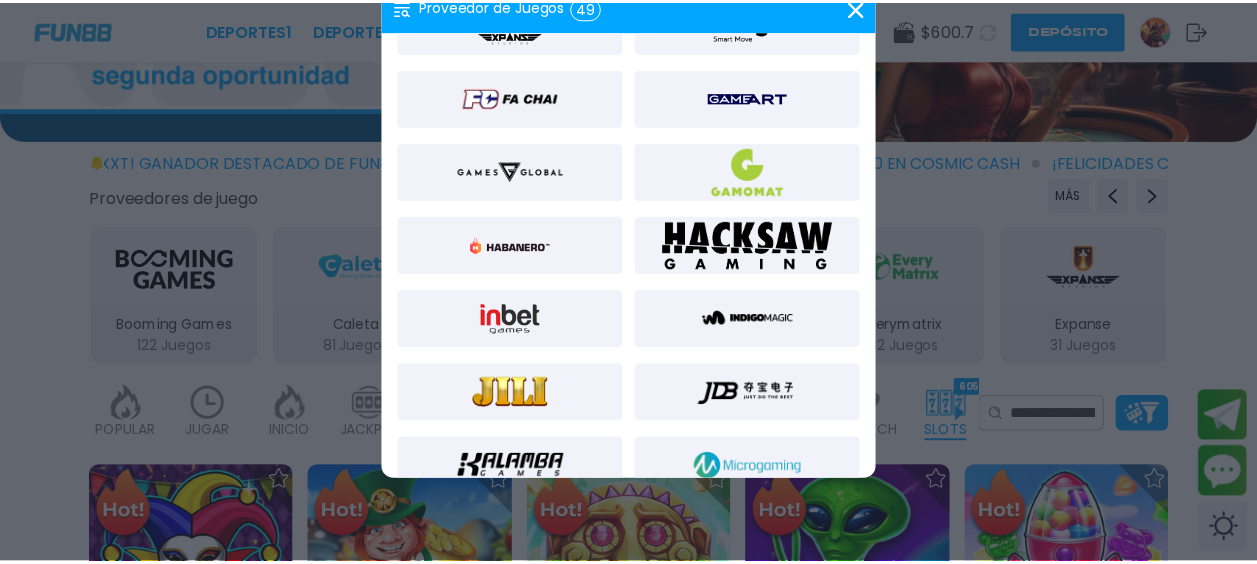 scroll, scrollTop: 216, scrollLeft: 0, axis: vertical 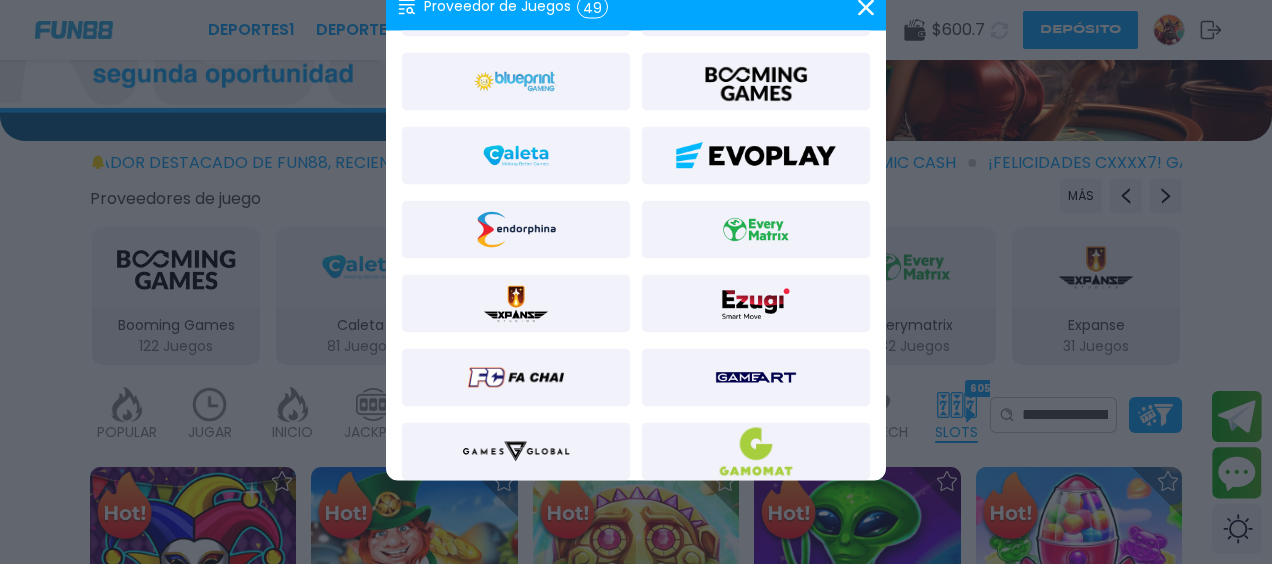 click 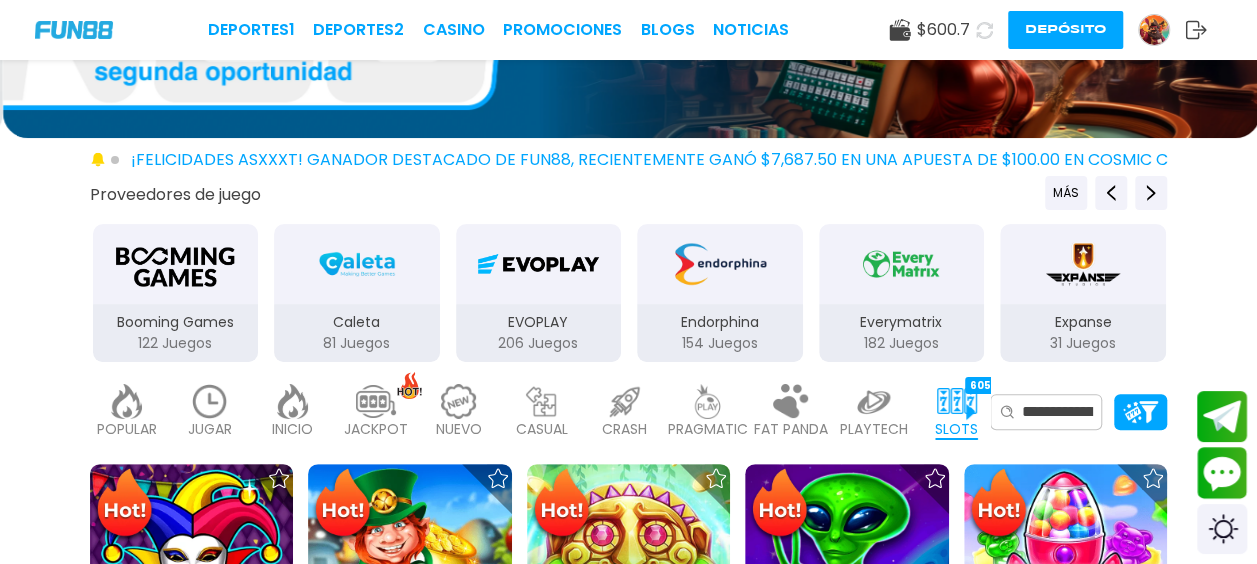 click at bounding box center (791, 401) 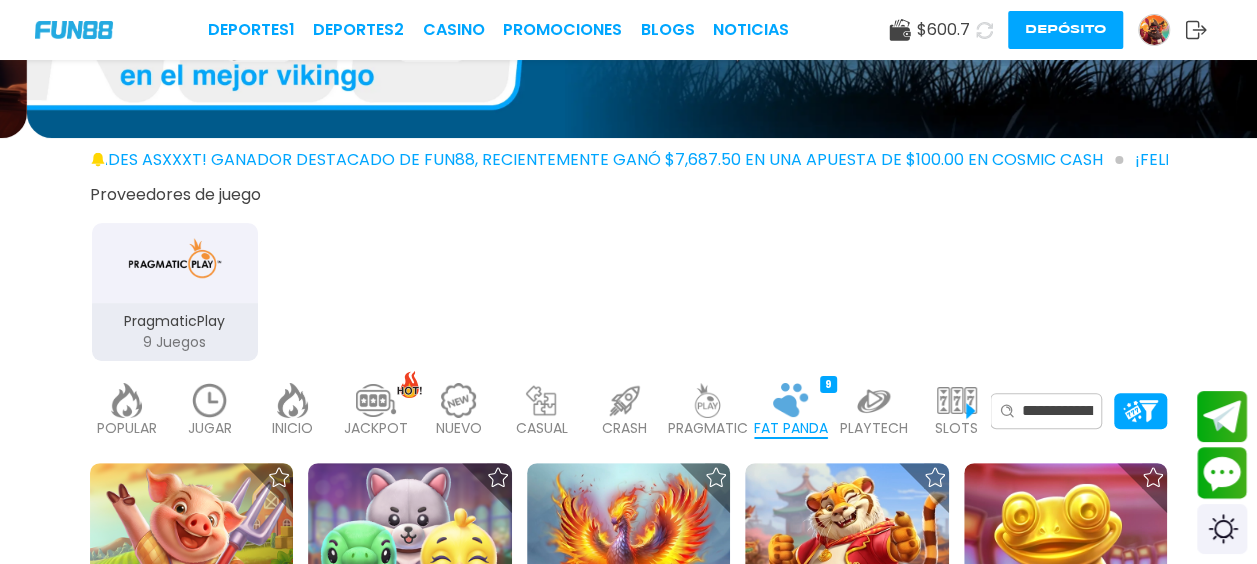 click at bounding box center (957, 400) 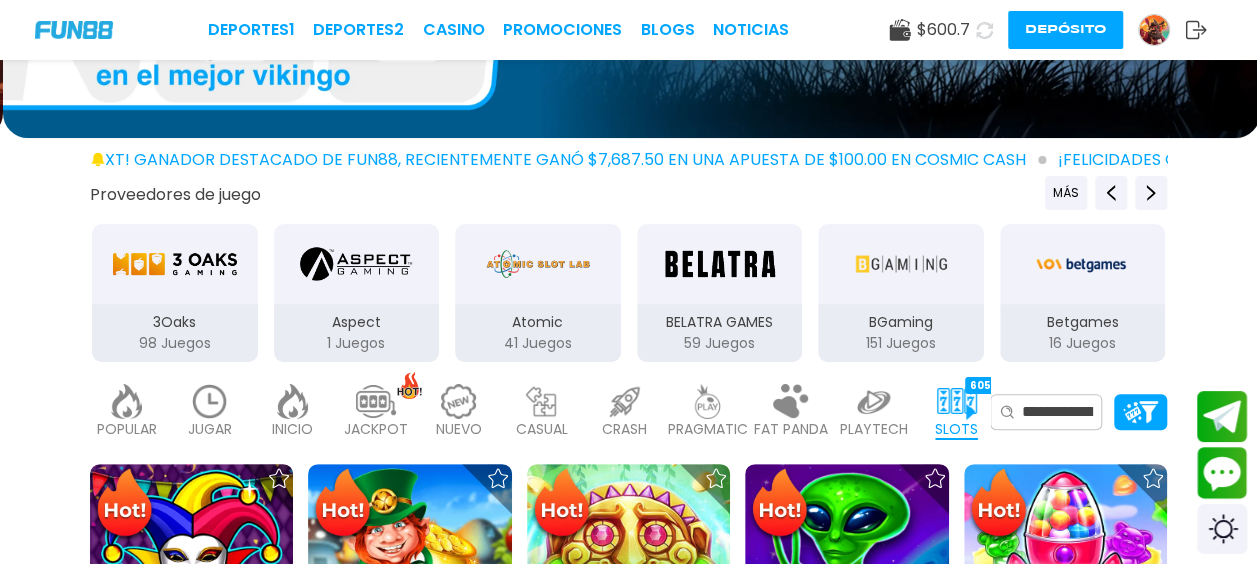 click at bounding box center (957, 401) 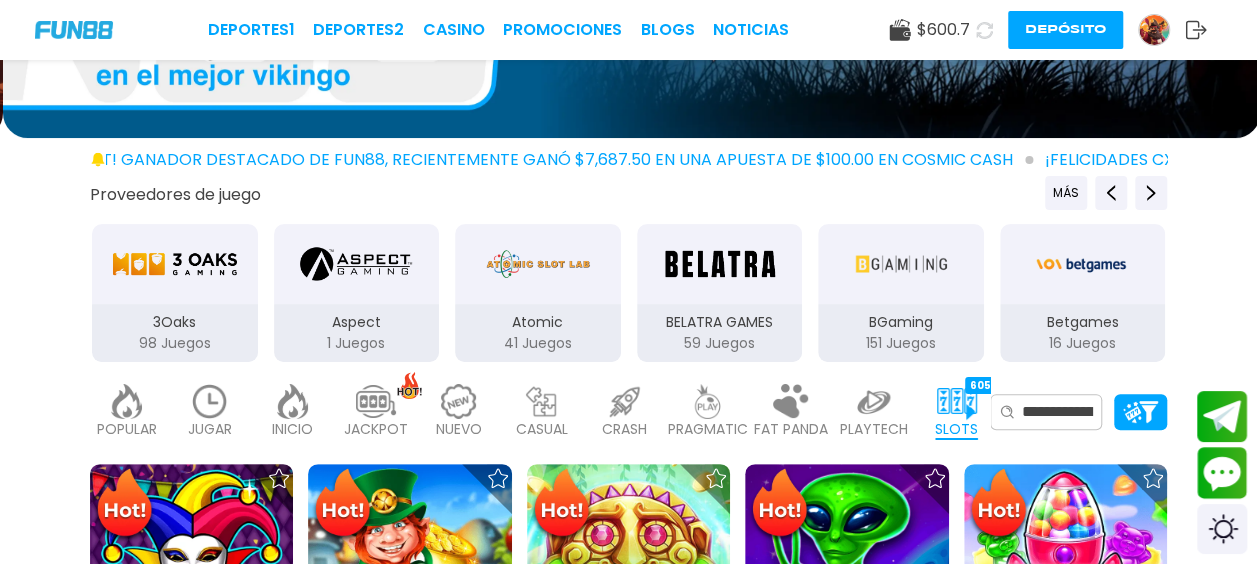 click at bounding box center (957, 401) 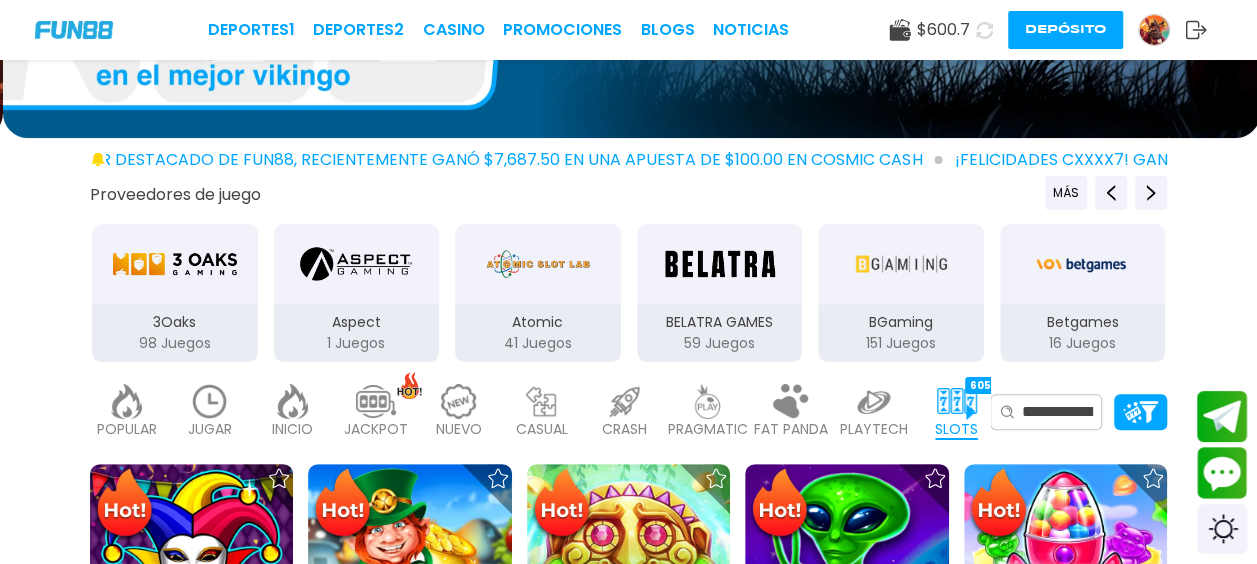 drag, startPoint x: 971, startPoint y: 410, endPoint x: 391, endPoint y: 414, distance: 580.0138 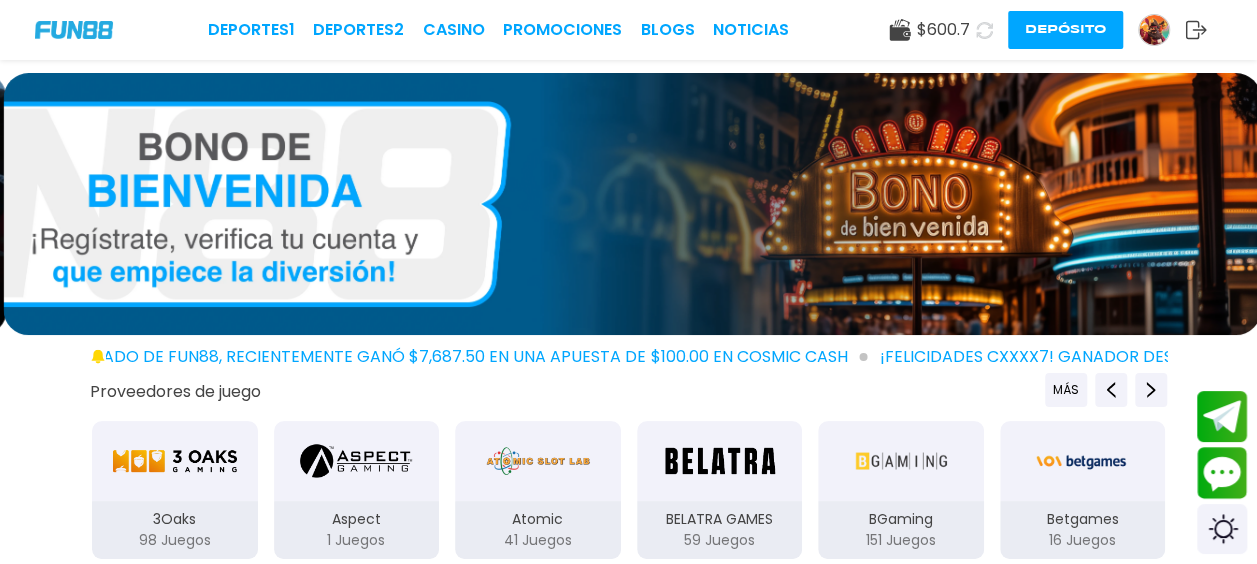 scroll, scrollTop: 0, scrollLeft: 0, axis: both 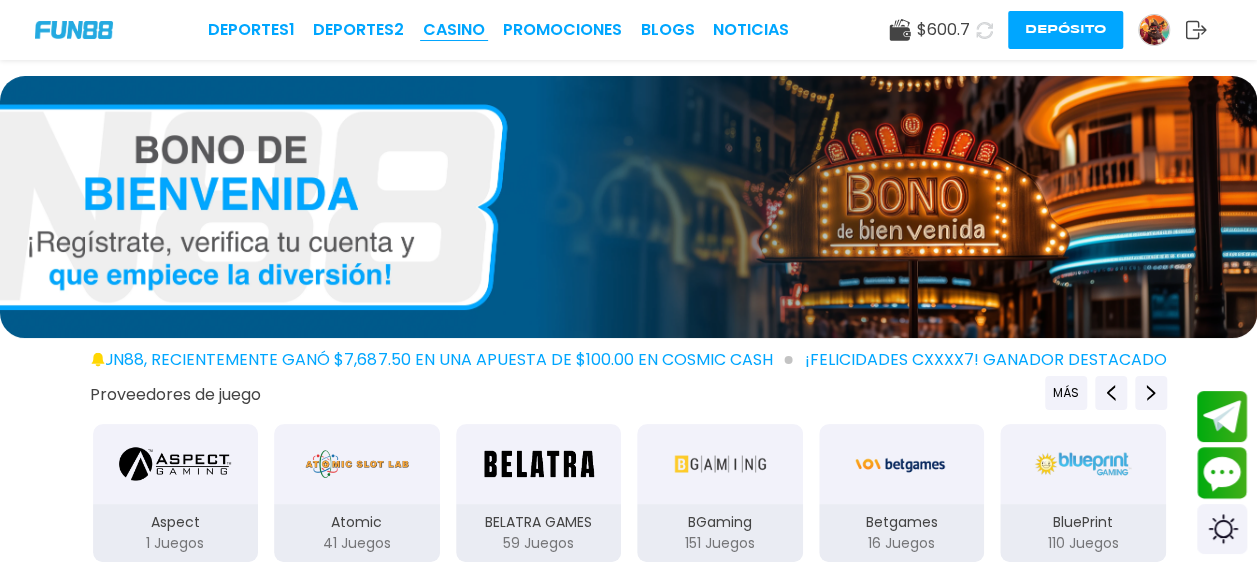 click on "CASINO" at bounding box center [454, 30] 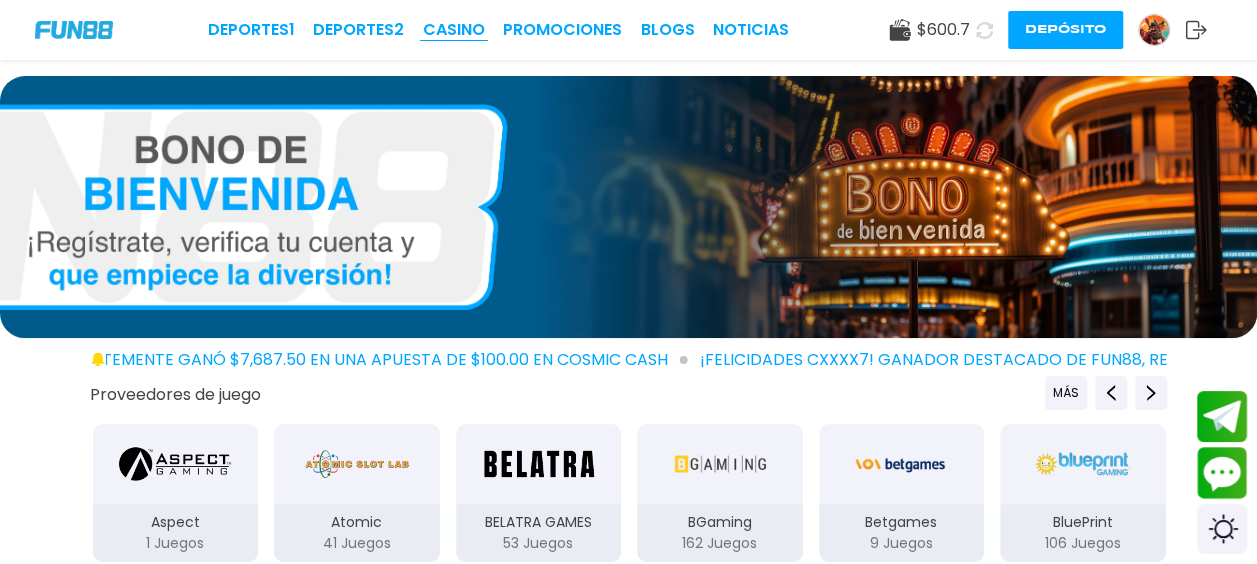 drag, startPoint x: 479, startPoint y: 37, endPoint x: 468, endPoint y: 18, distance: 21.954498 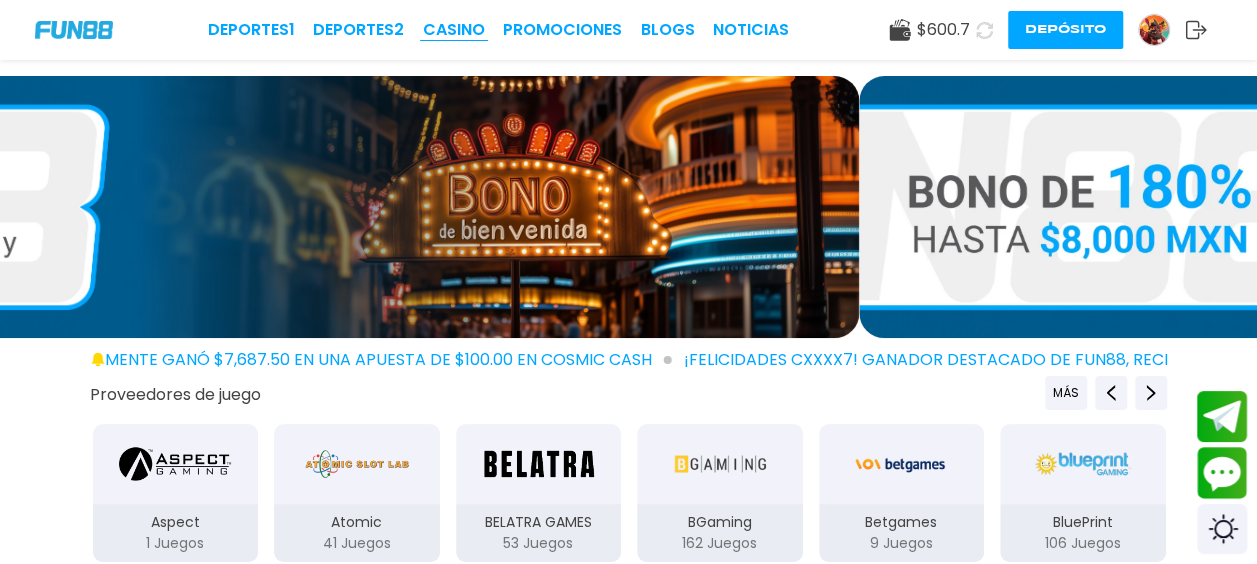 click on "Deportes  1 Deportes  2 CASINO Promociones BLOGS NOTICIAS $ 600.7 Depósito" at bounding box center (628, 30) 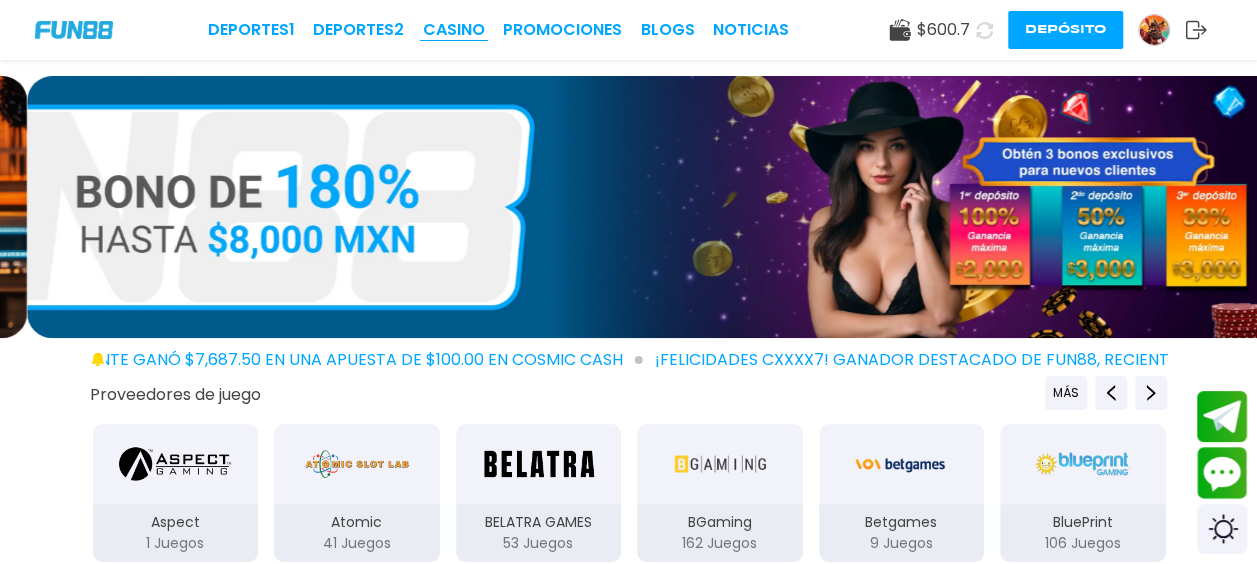 click on "CASINO" at bounding box center [454, 30] 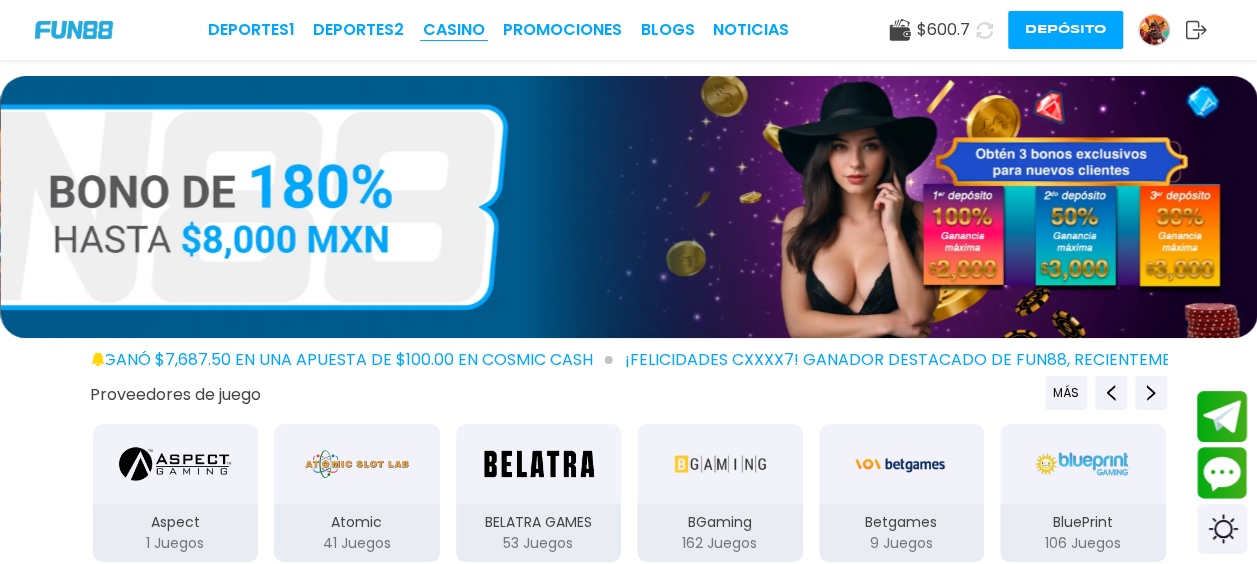 click on "CASINO" at bounding box center [454, 30] 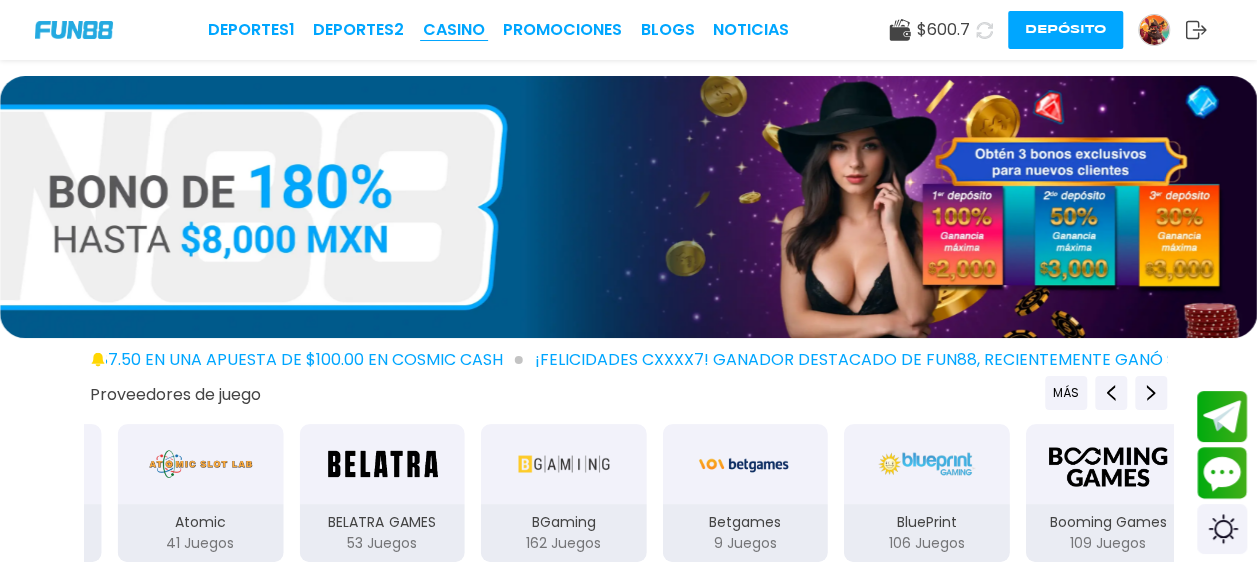 click on "CASINO" at bounding box center [454, 30] 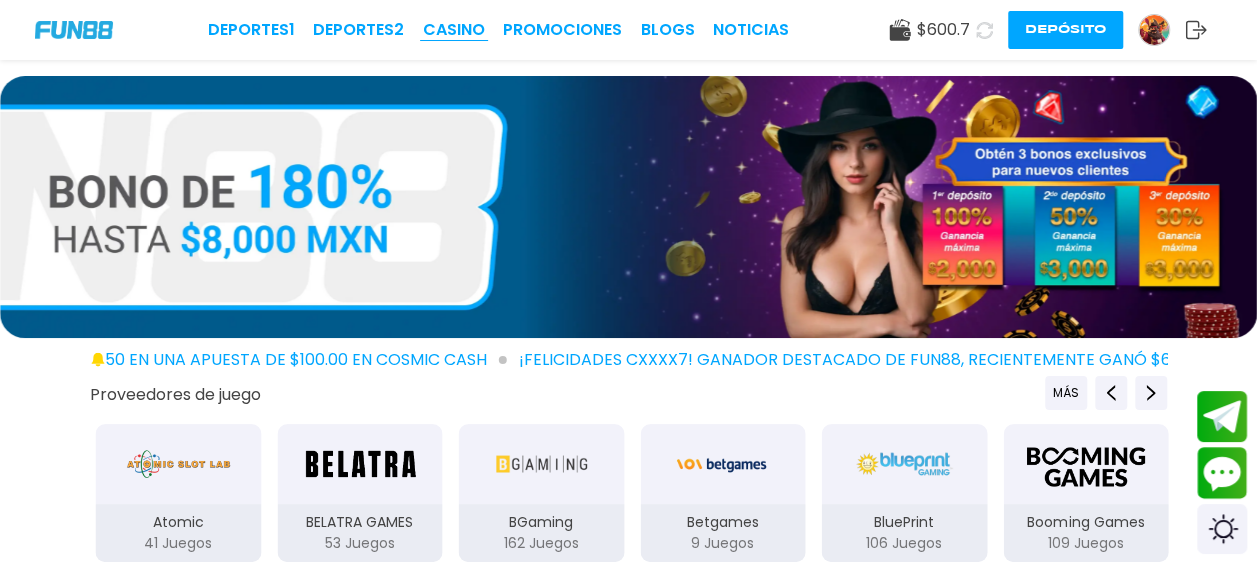 click on "CASINO" at bounding box center [454, 30] 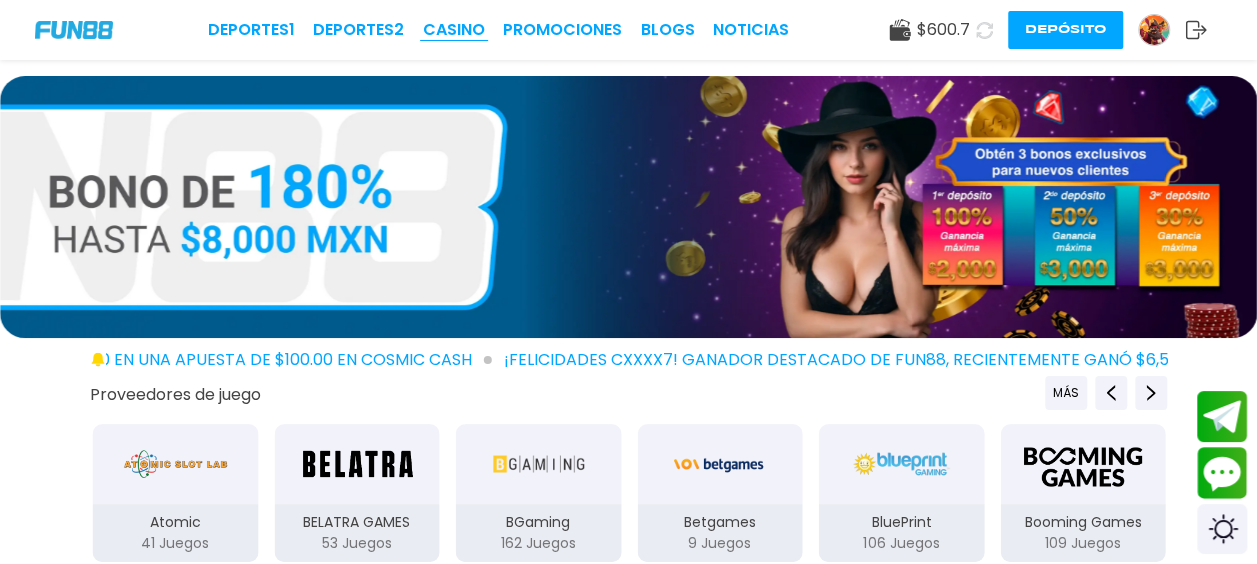 click on "CASINO" at bounding box center [454, 30] 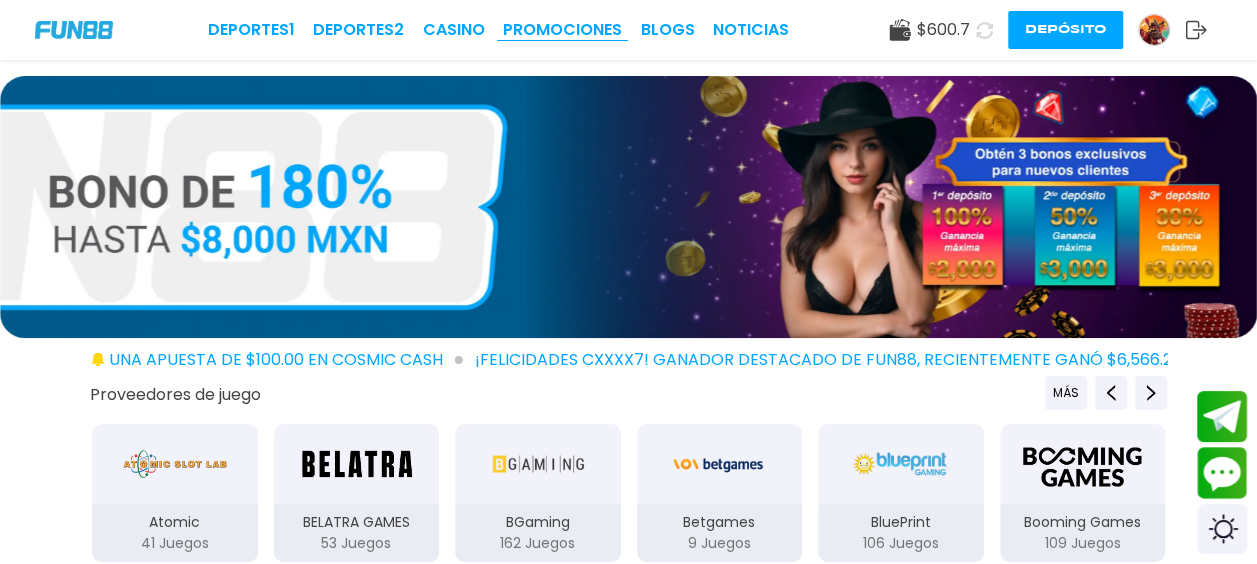 click on "Promociones" at bounding box center (562, 30) 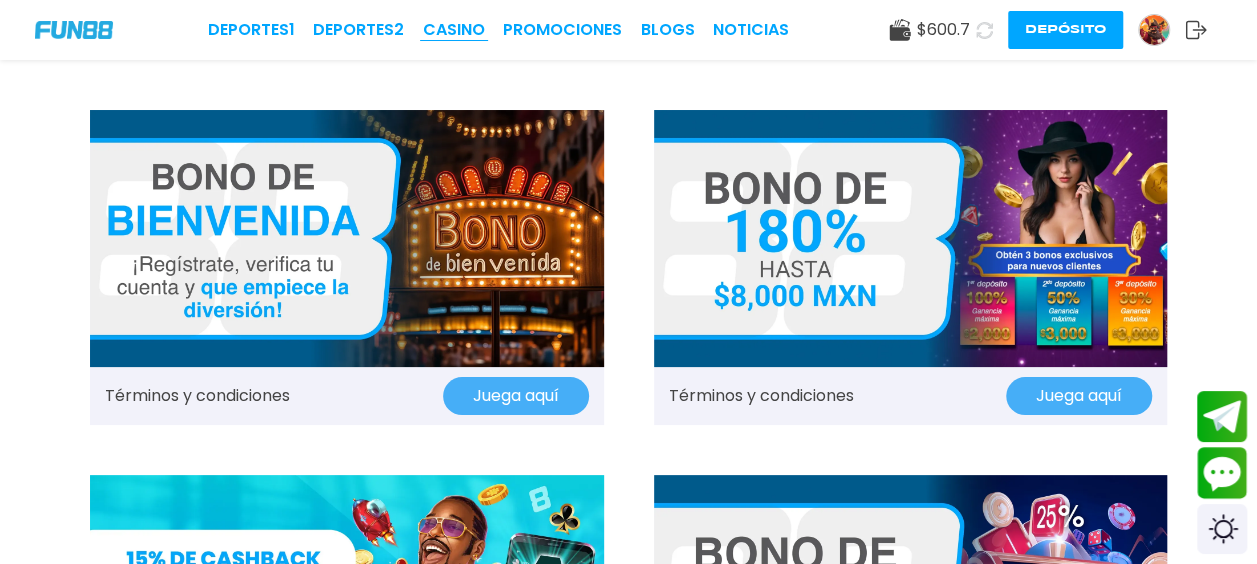 click on "CASINO" at bounding box center (454, 30) 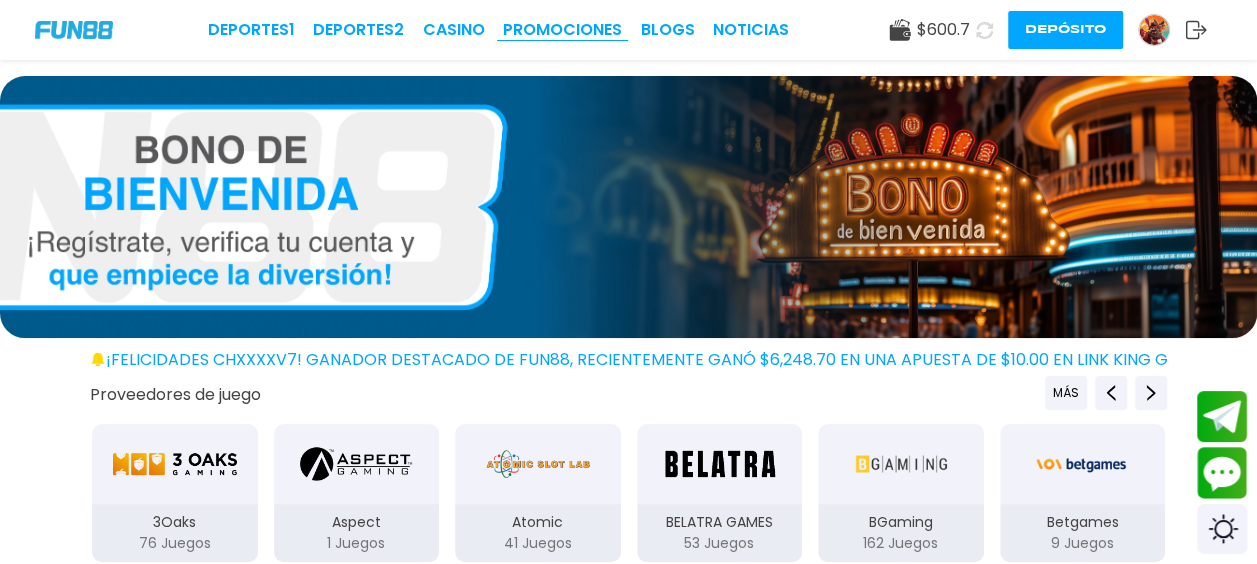 click on "Promociones" at bounding box center [562, 30] 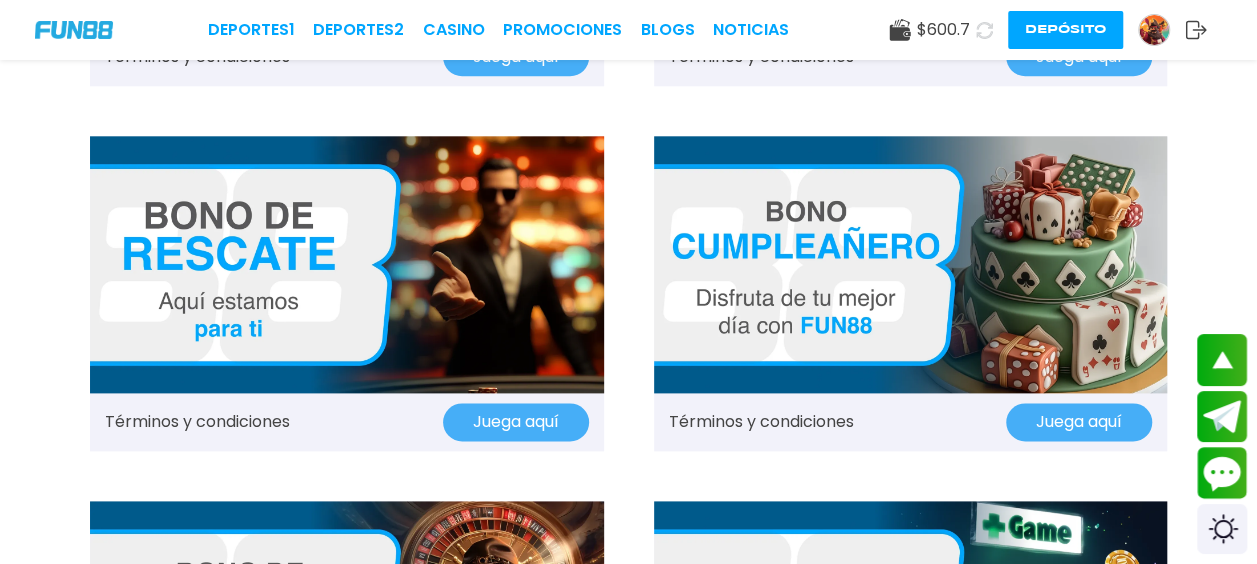 scroll, scrollTop: 1100, scrollLeft: 0, axis: vertical 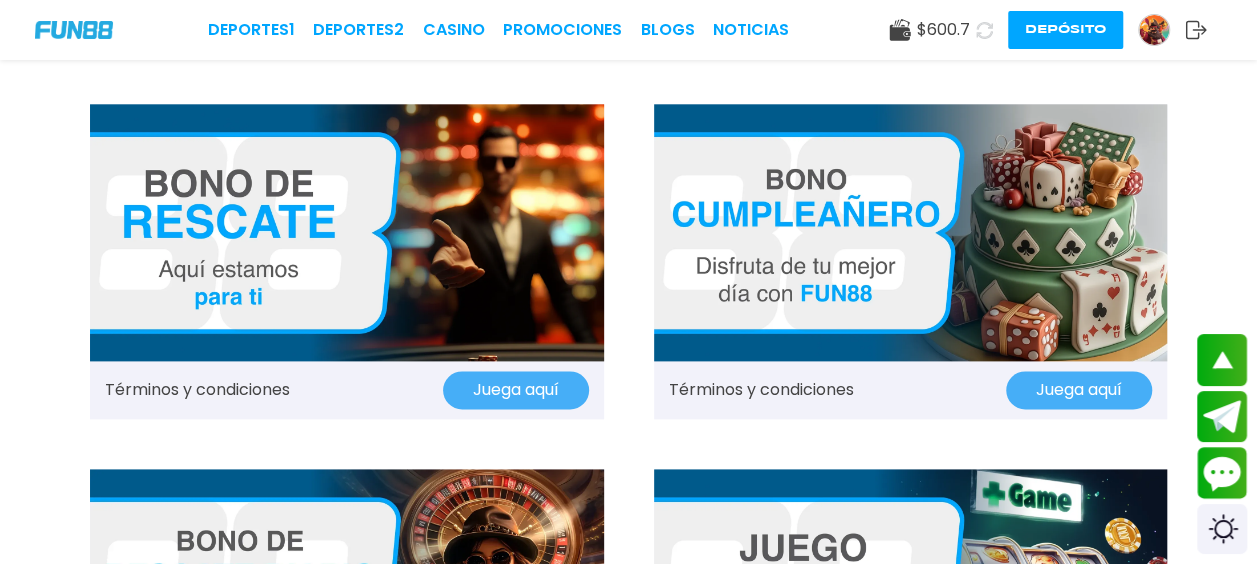 click on "Juega aquí" at bounding box center (516, 390) 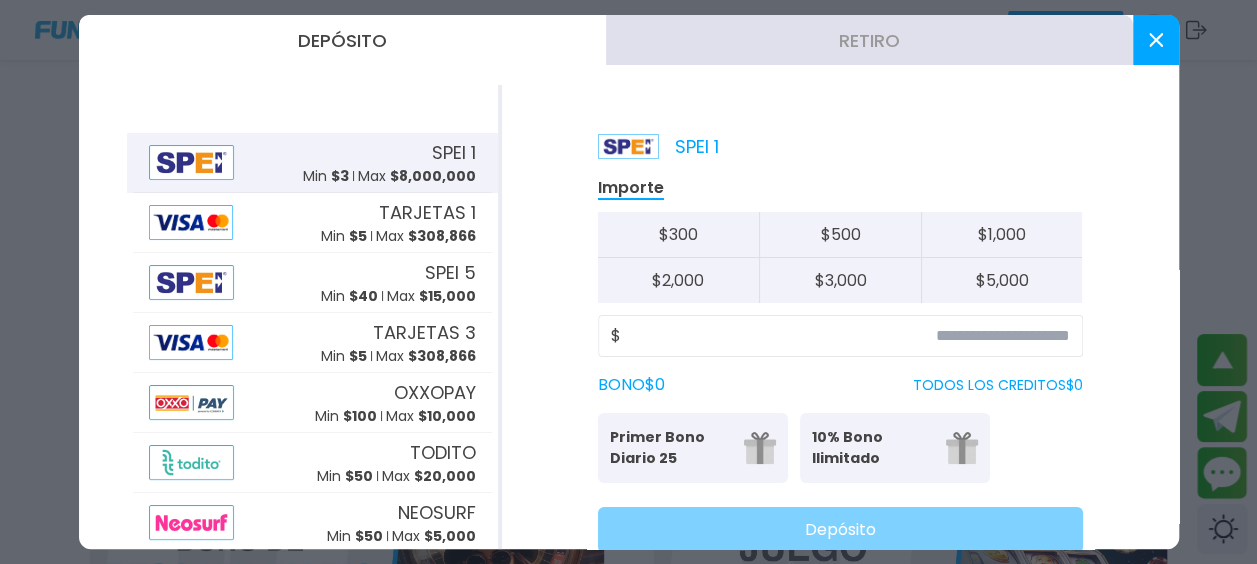 click on "Retiro" at bounding box center (869, 40) 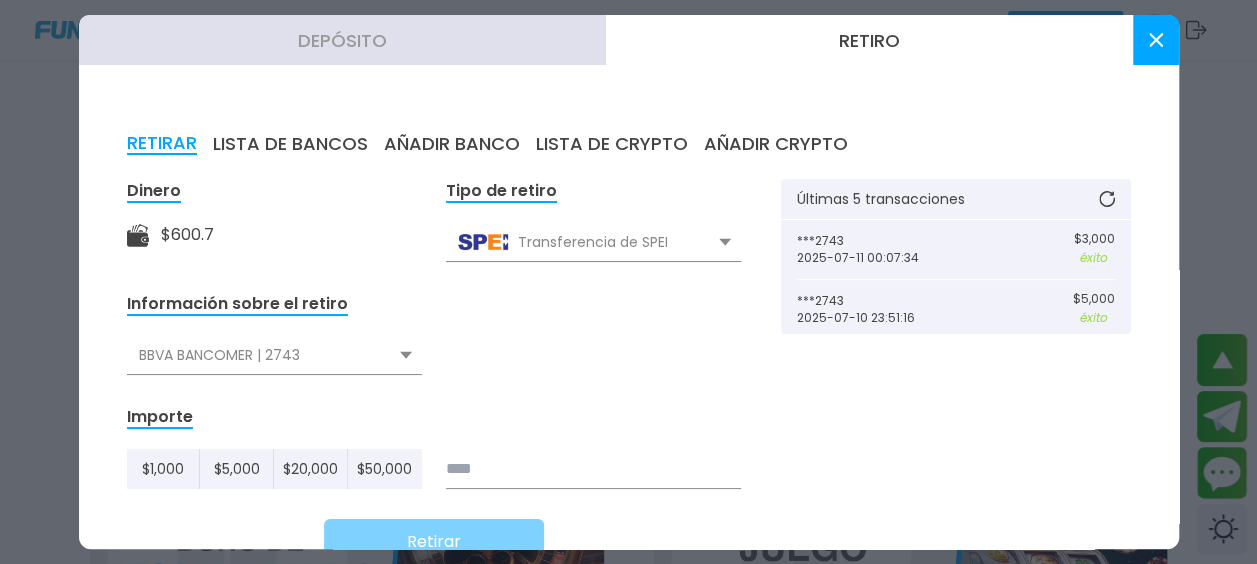 click on "Depósito" at bounding box center [342, 40] 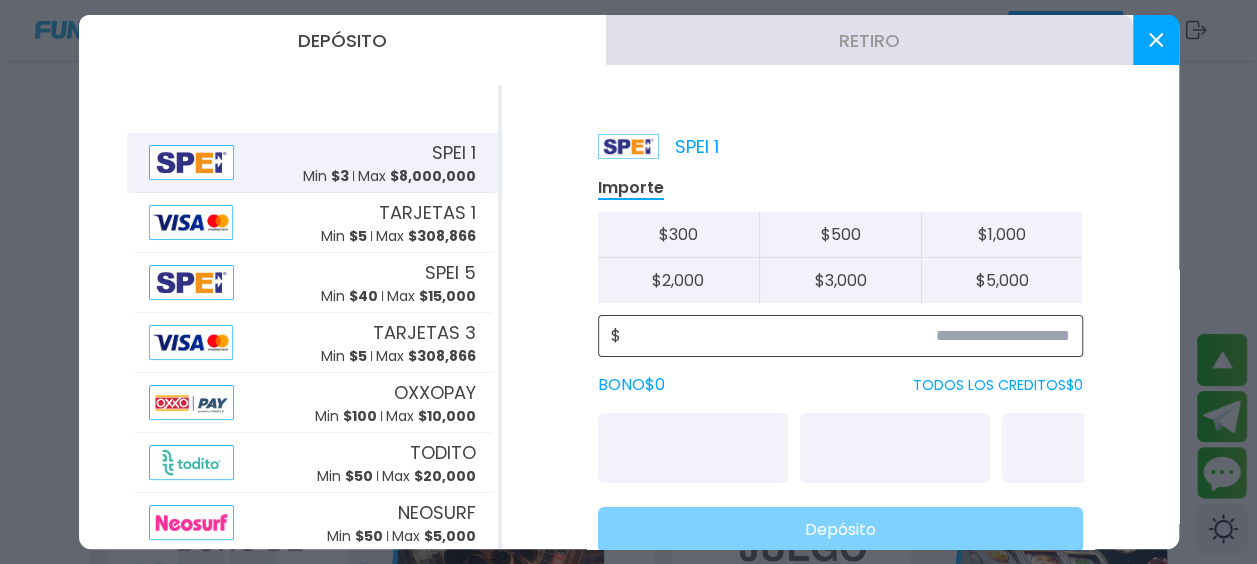 click at bounding box center (845, 336) 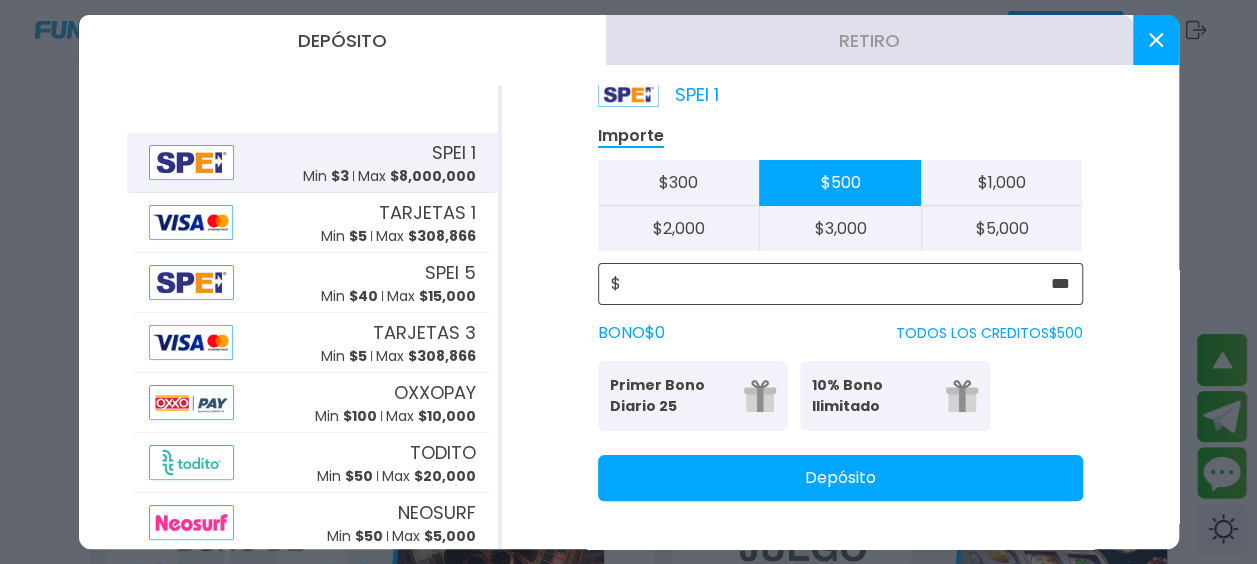 scroll, scrollTop: 51, scrollLeft: 0, axis: vertical 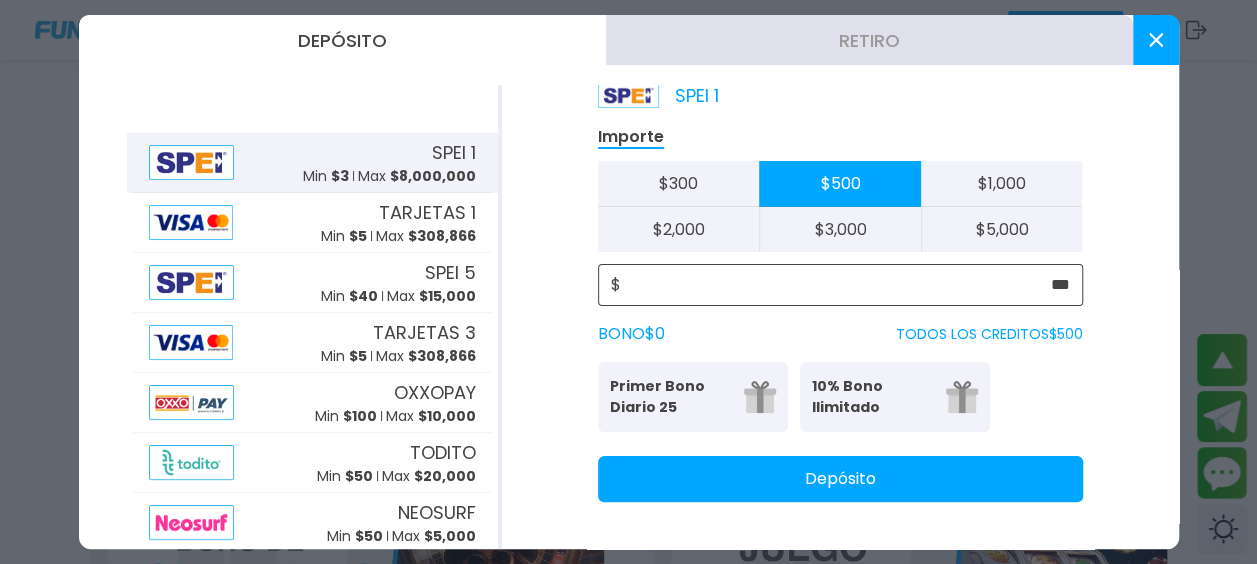 type on "***" 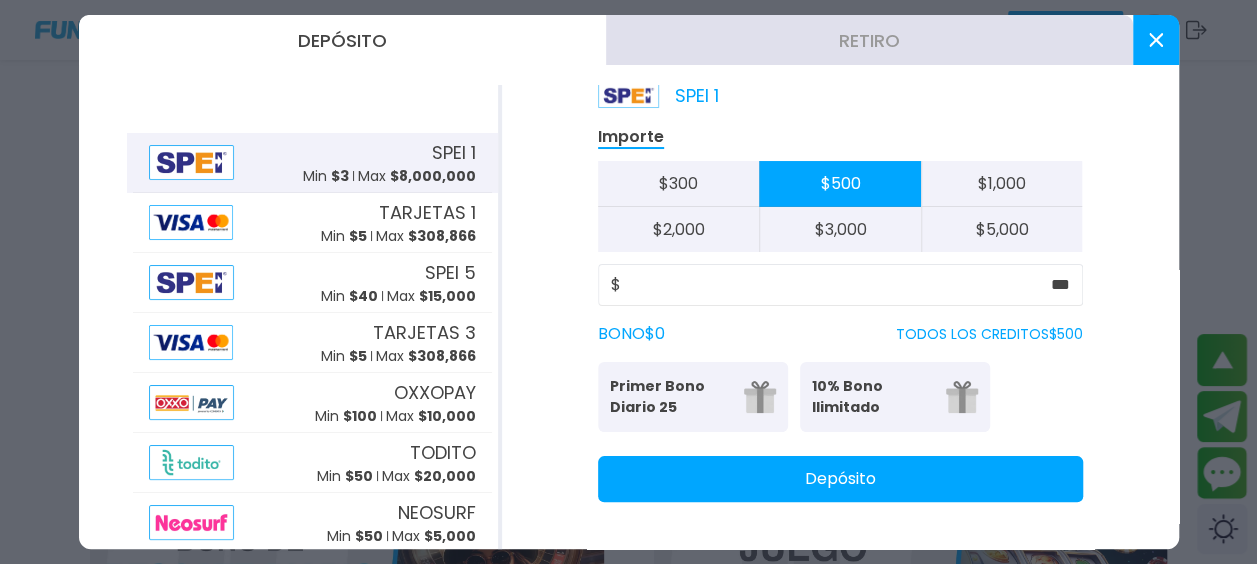 click on "Primer Bono Diario 25" at bounding box center (671, 397) 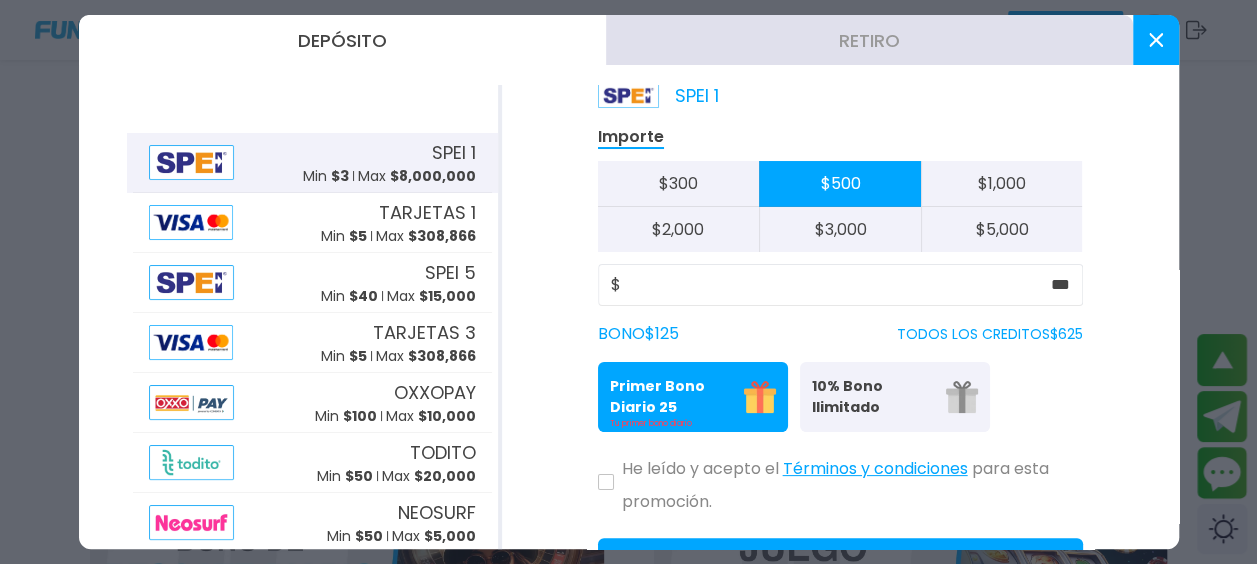 click 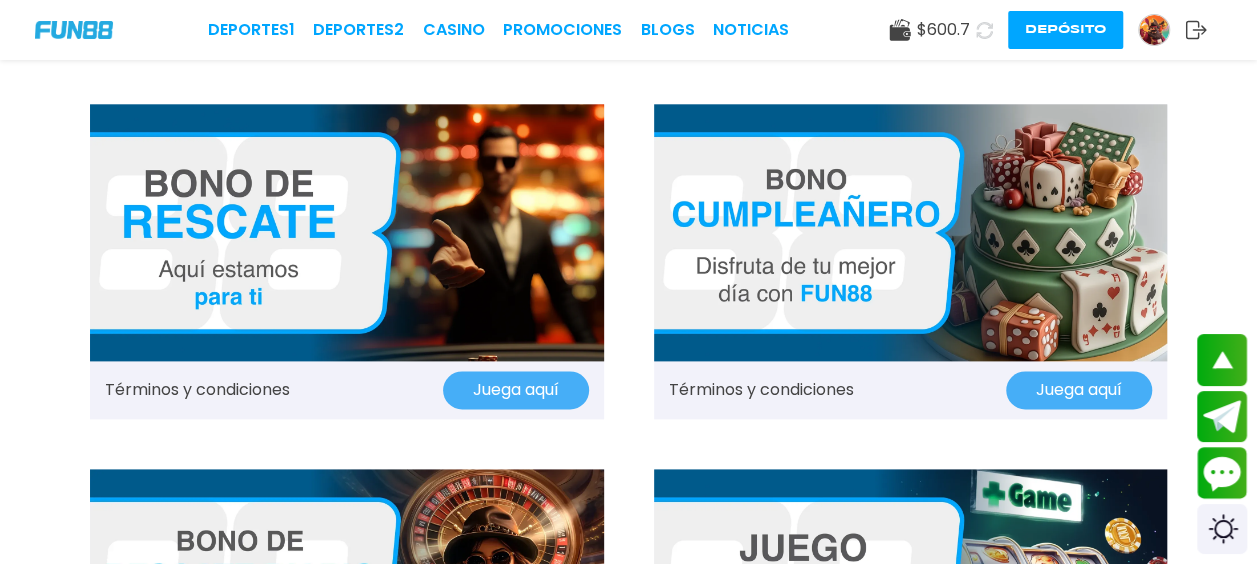 click at bounding box center [1154, 30] 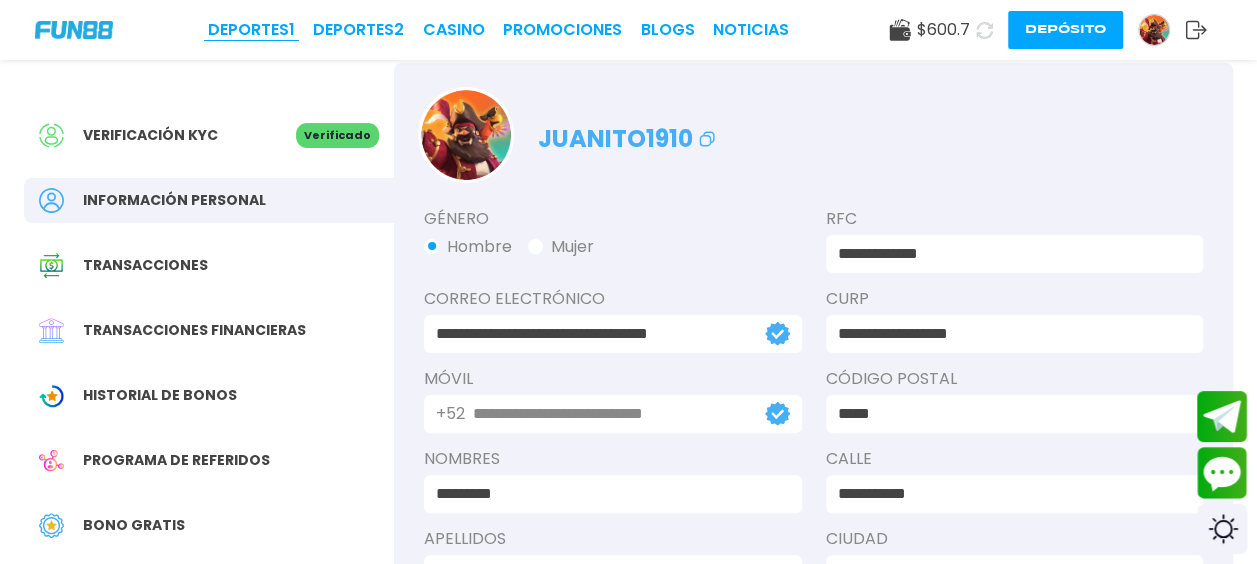 scroll, scrollTop: 0, scrollLeft: 0, axis: both 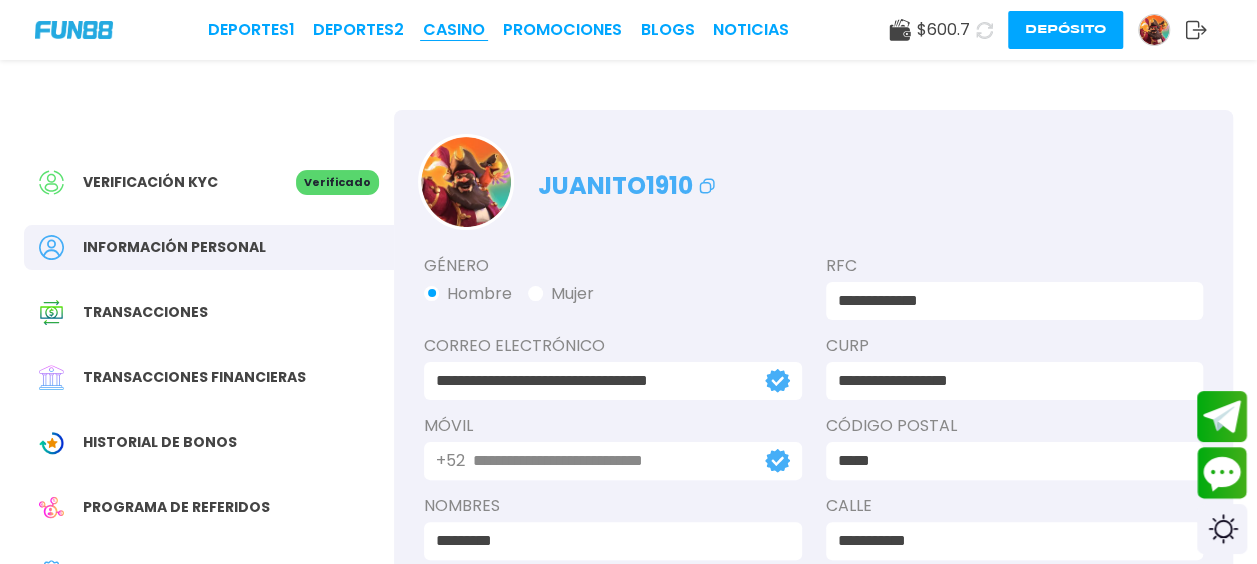 click on "CASINO" at bounding box center [454, 30] 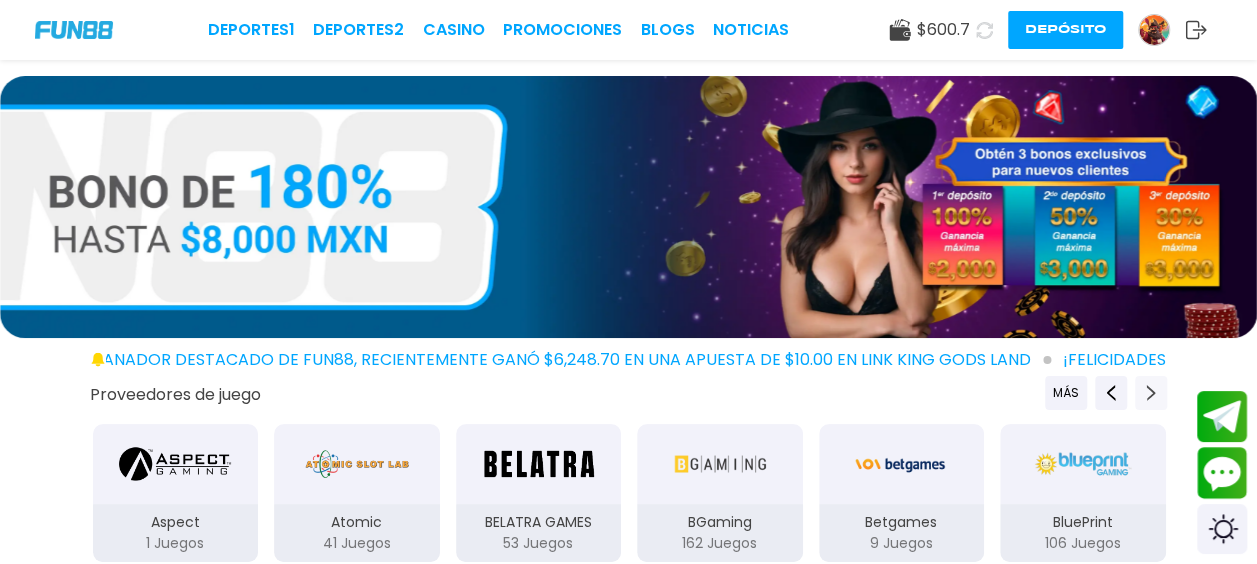 click 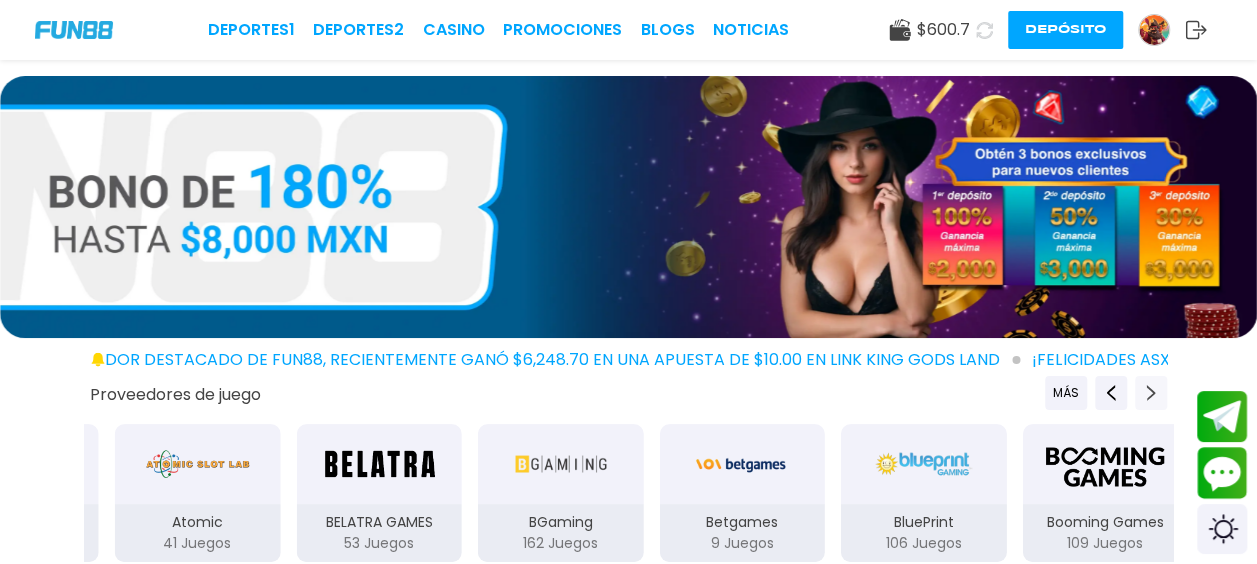 click 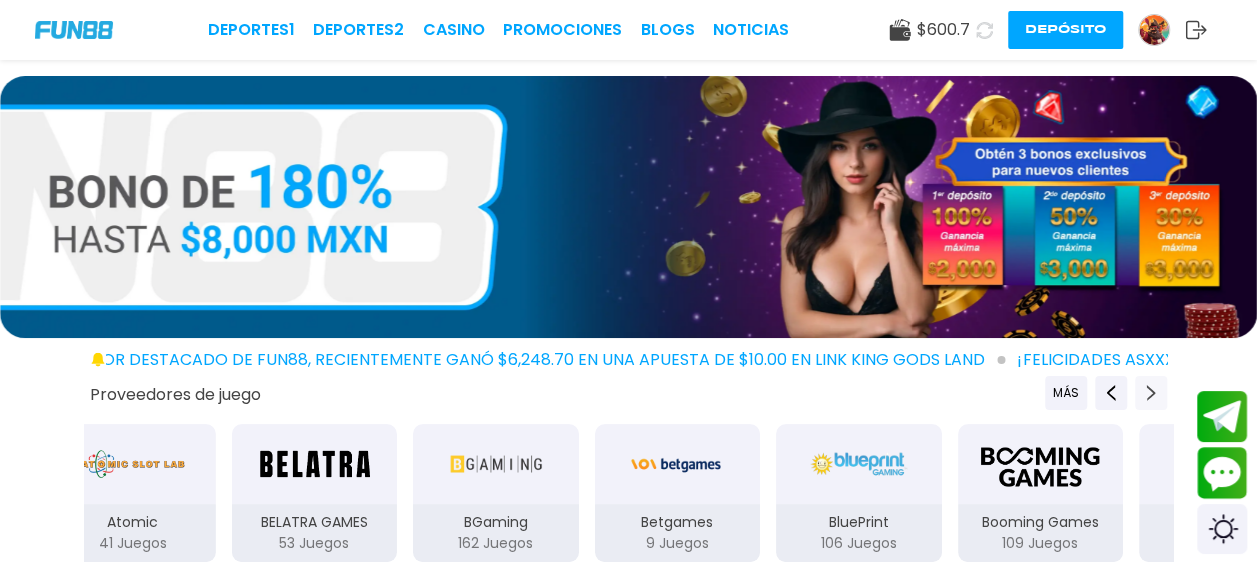 click 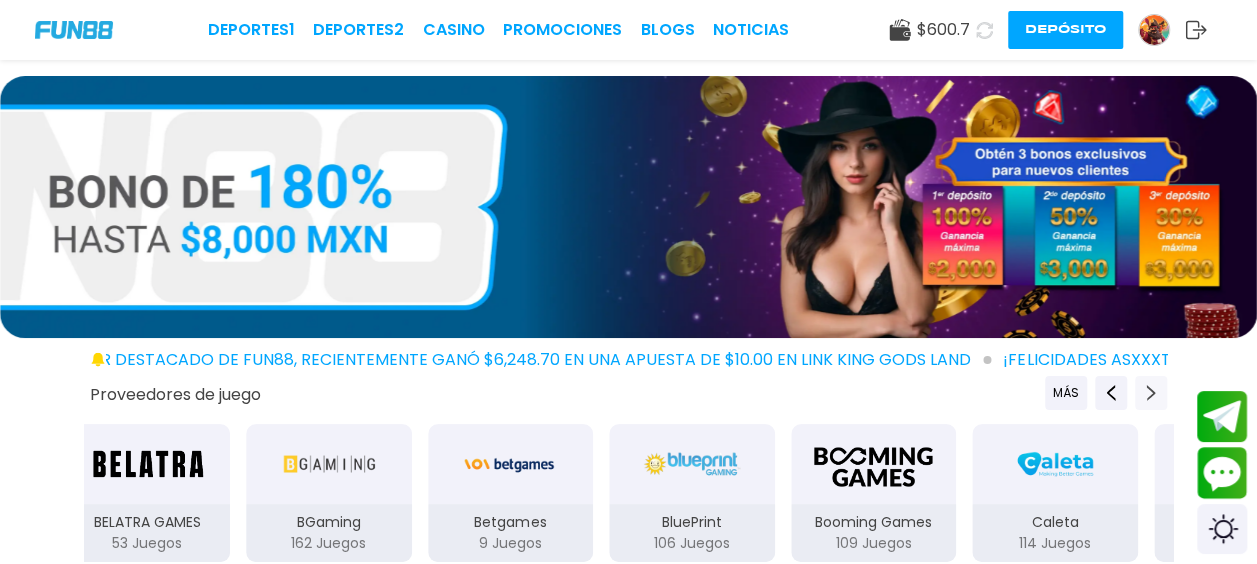 click 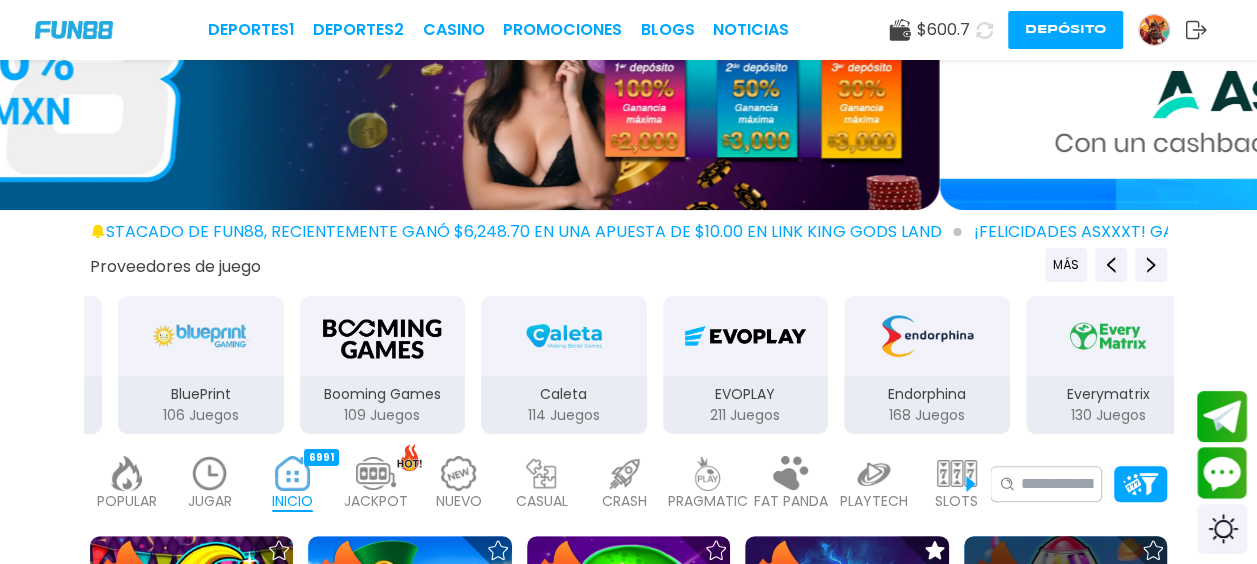 scroll, scrollTop: 400, scrollLeft: 0, axis: vertical 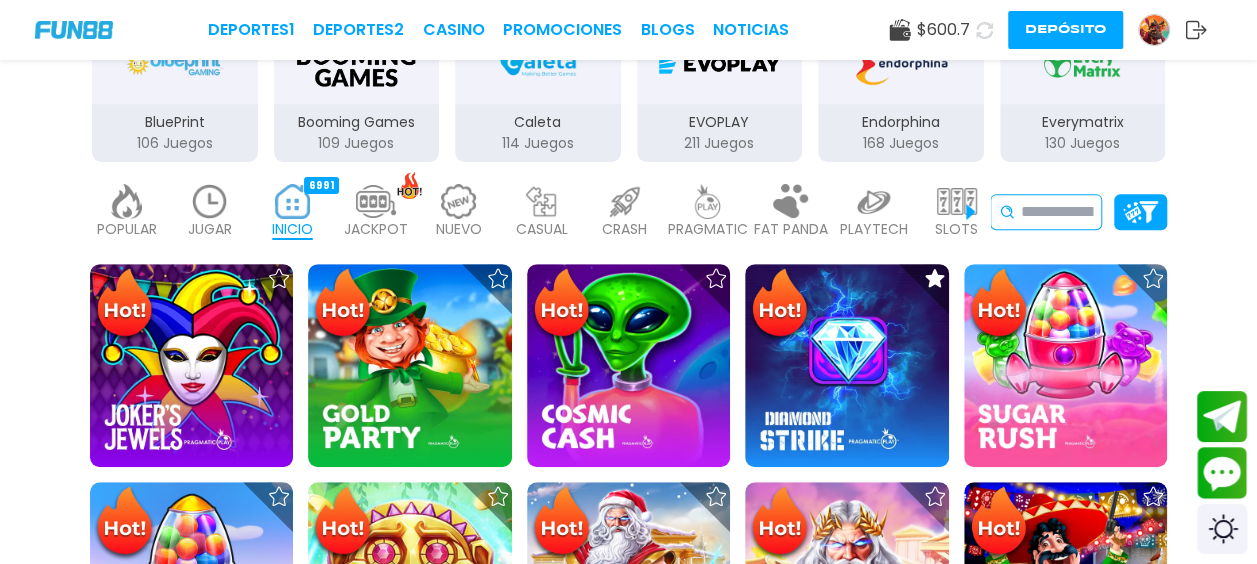 click at bounding box center (1057, 212) 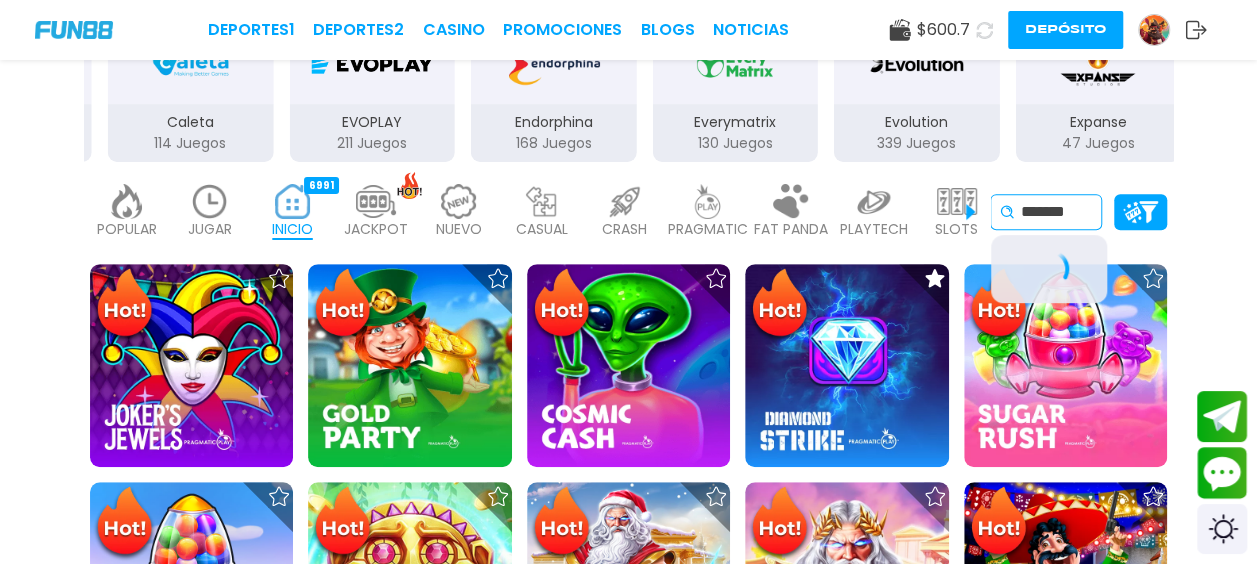 type on "*******" 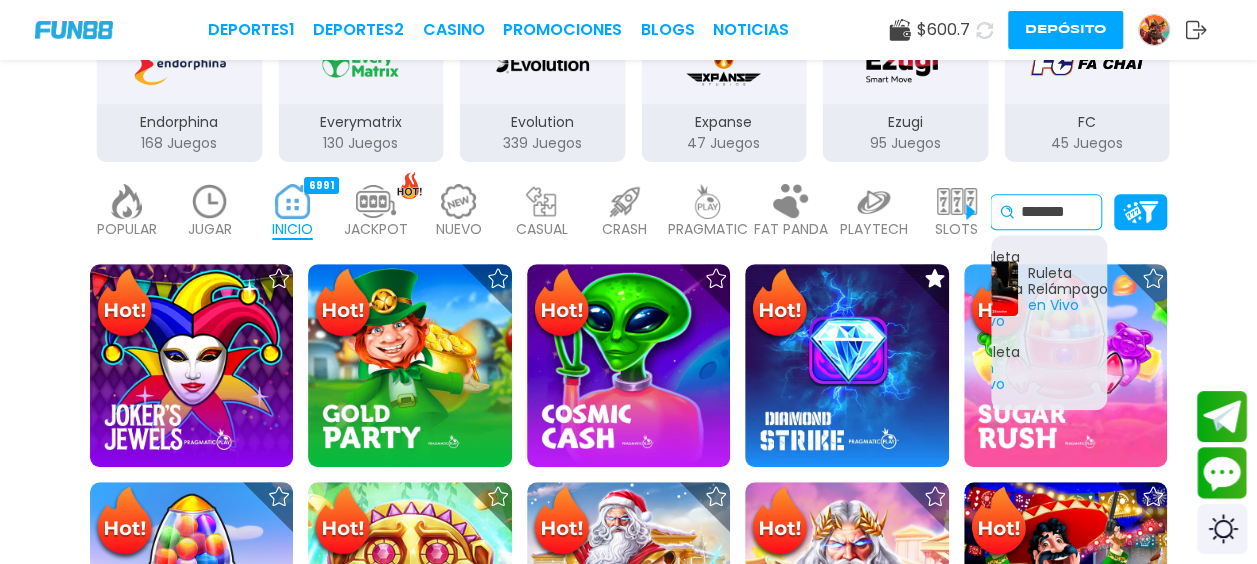 scroll, scrollTop: 0, scrollLeft: 95, axis: horizontal 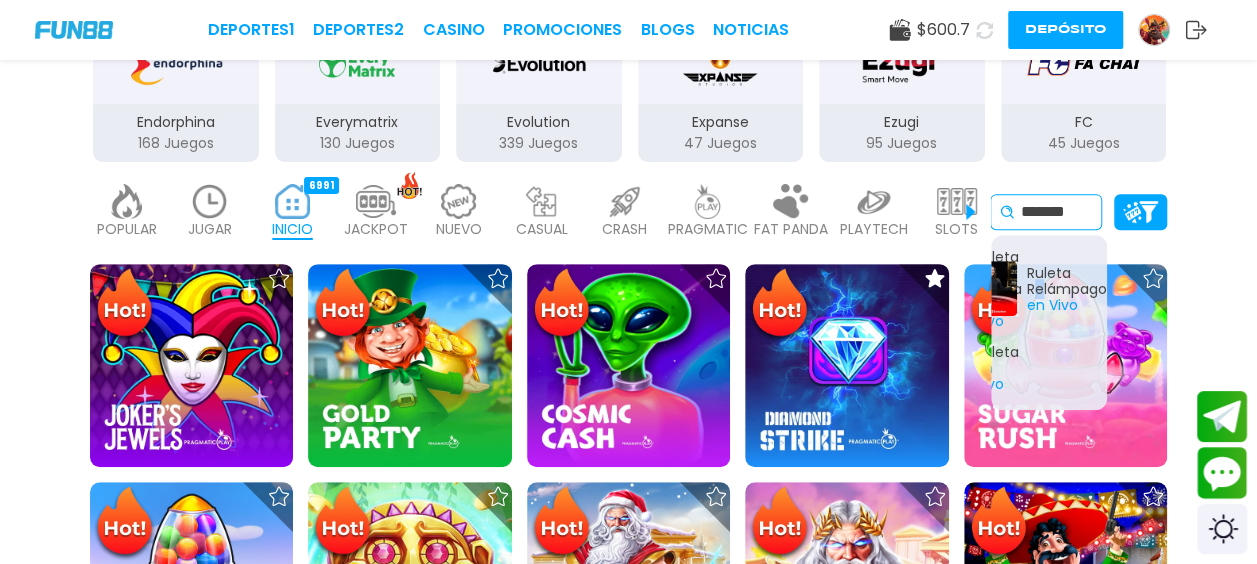 click on "Ruleta Bola Rapida  en Vivo Ruleta Relámpago  en Vivo Ruleta  en Vivo" at bounding box center (1049, 322) 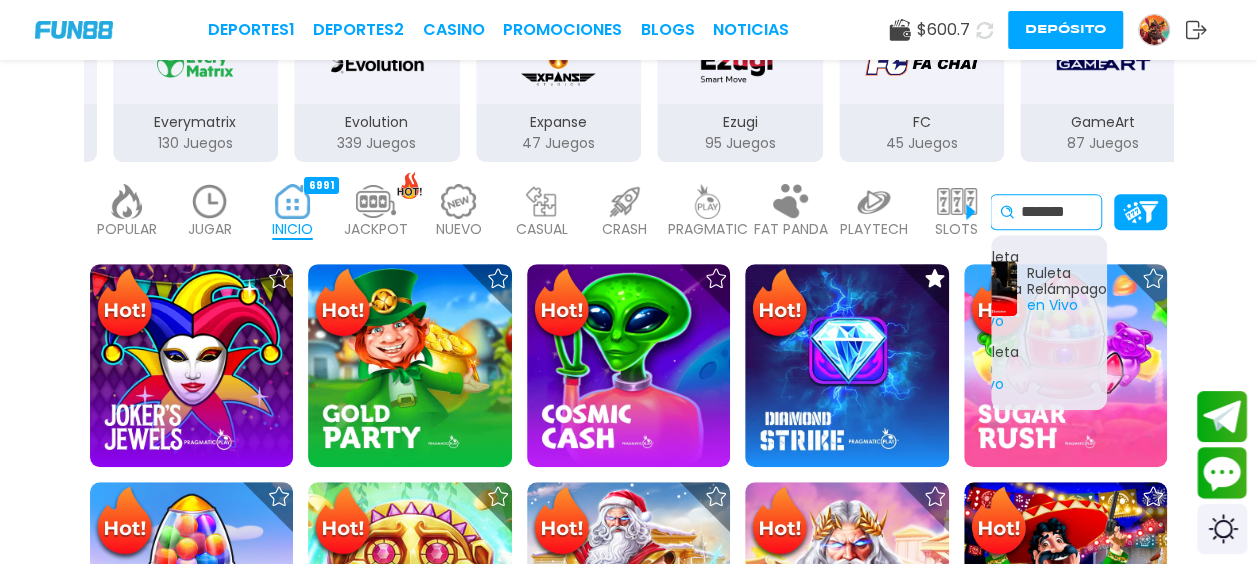 drag, startPoint x: 1038, startPoint y: 282, endPoint x: 1029, endPoint y: 207, distance: 75.53807 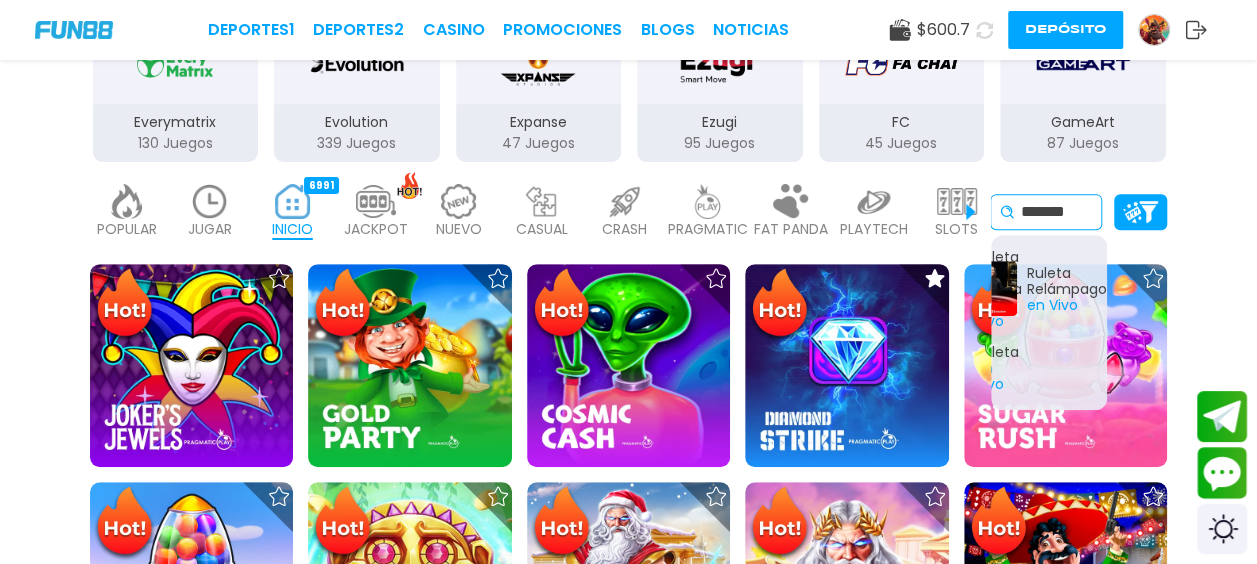 click on "Ruleta Bola Rapida  en Vivo Ruleta Relámpago  en Vivo Ruleta  en Vivo" at bounding box center [1049, 322] 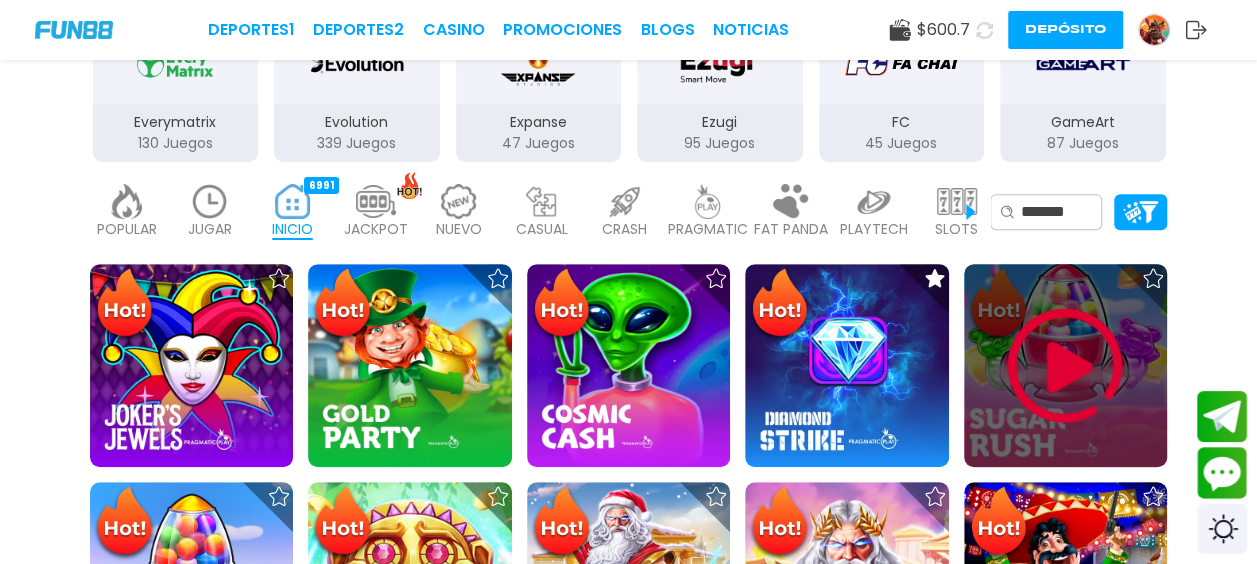 click at bounding box center (1065, 366) 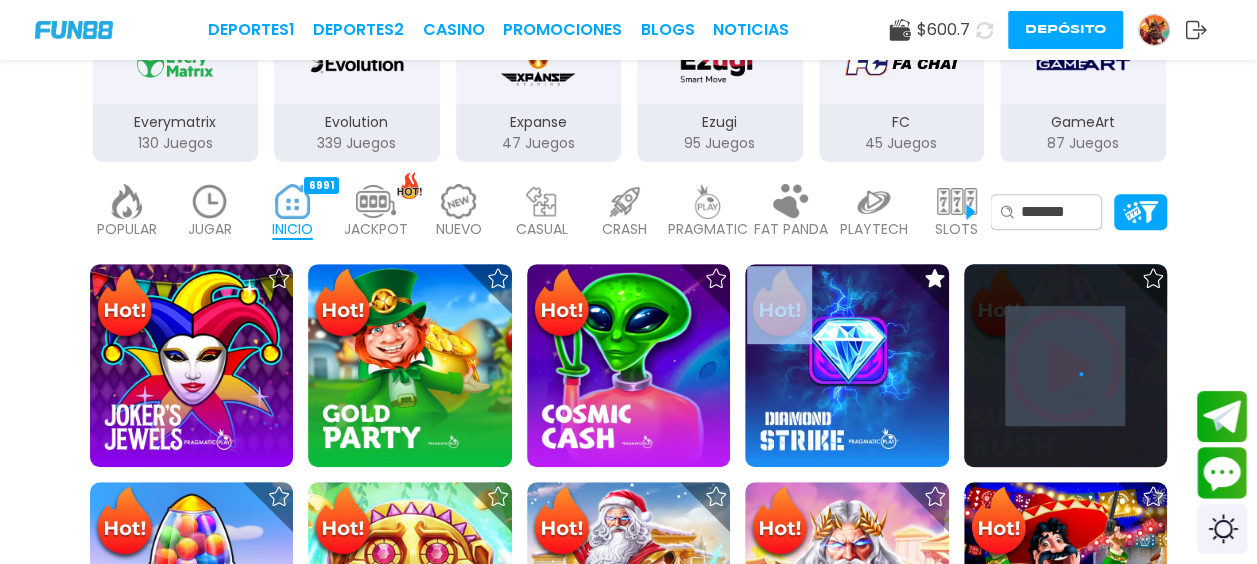 click 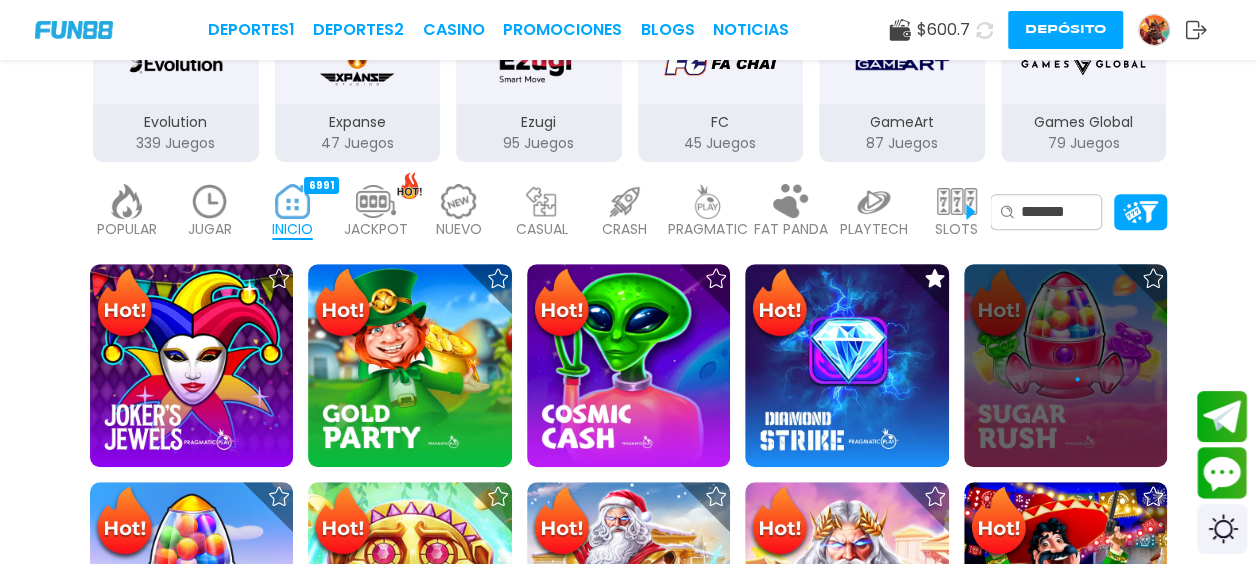 scroll, scrollTop: 0, scrollLeft: 0, axis: both 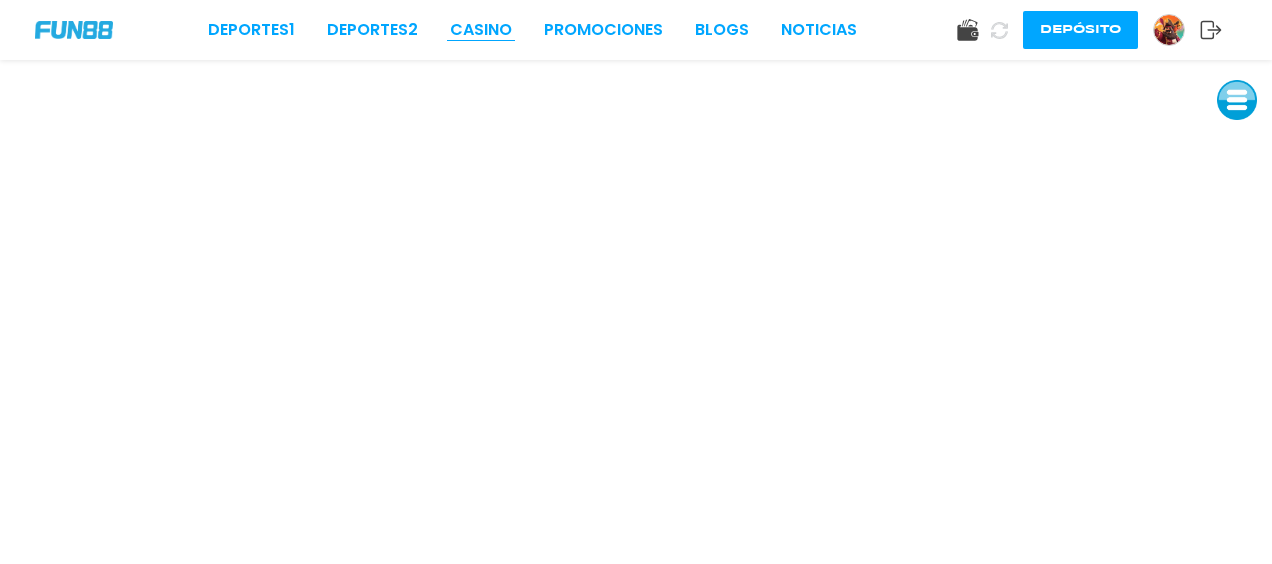 click on "CASINO" at bounding box center [481, 30] 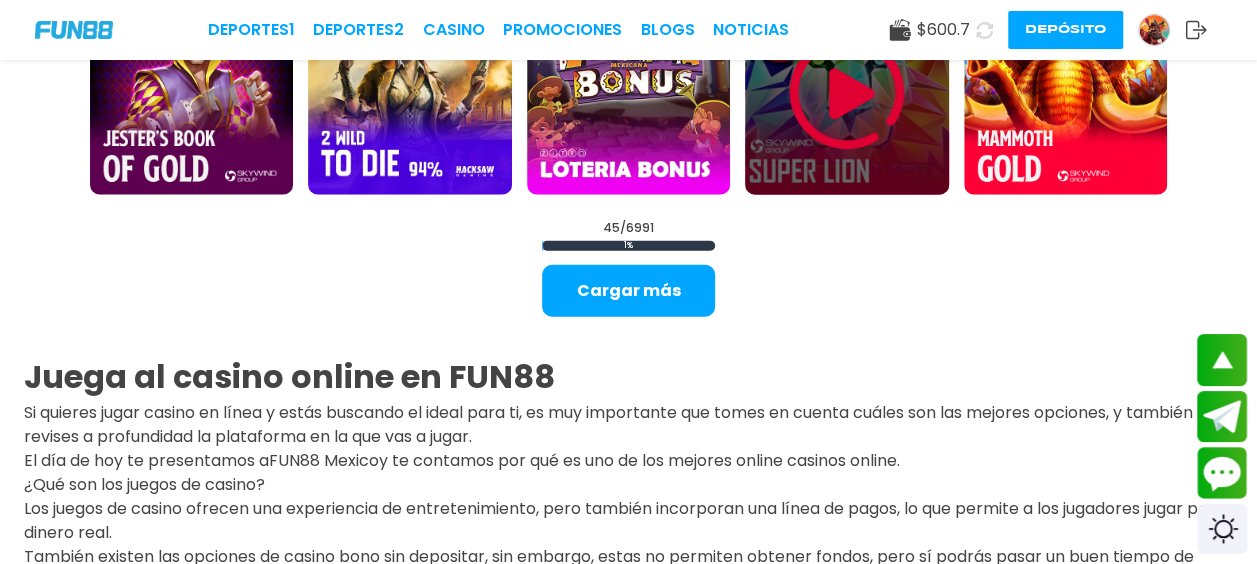 scroll, scrollTop: 2500, scrollLeft: 0, axis: vertical 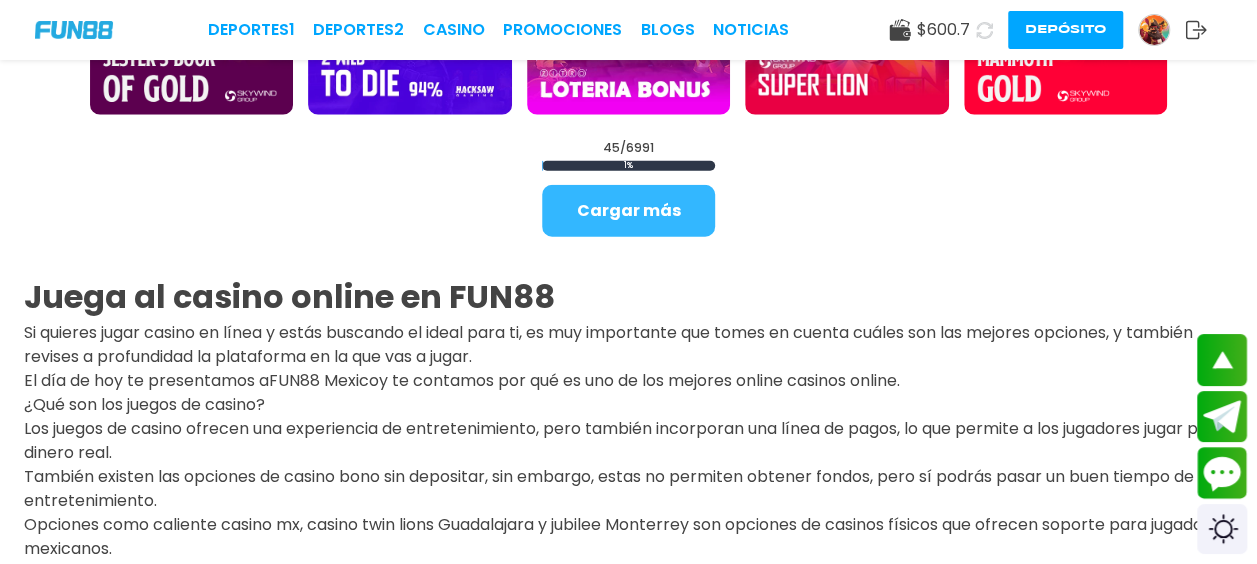 click on "Cargar más" at bounding box center (628, 211) 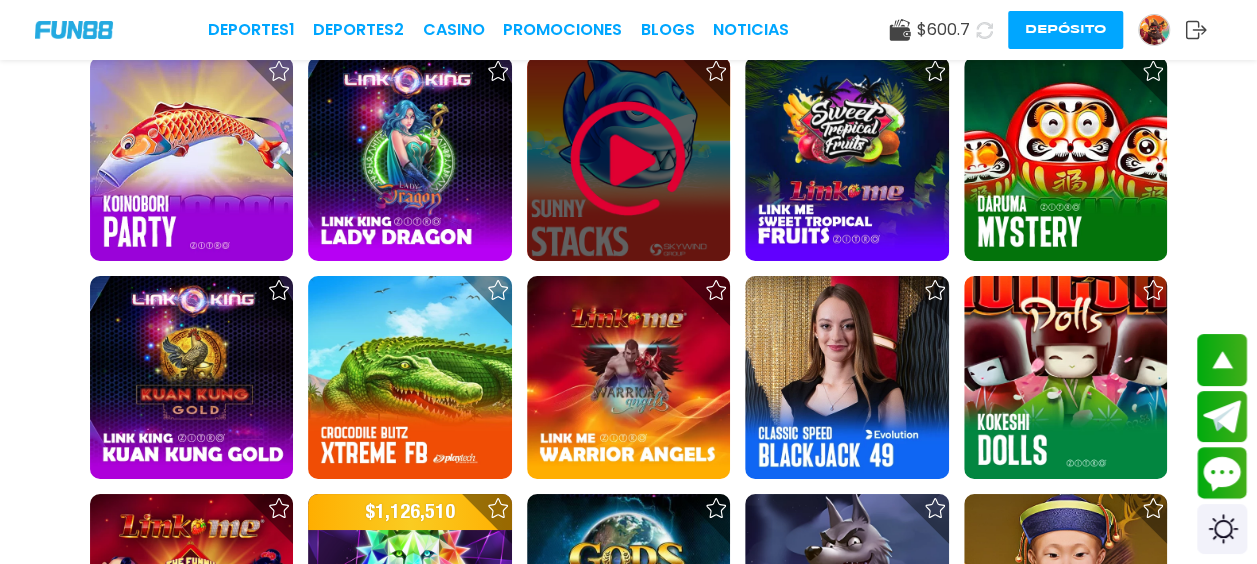 scroll, scrollTop: 3100, scrollLeft: 0, axis: vertical 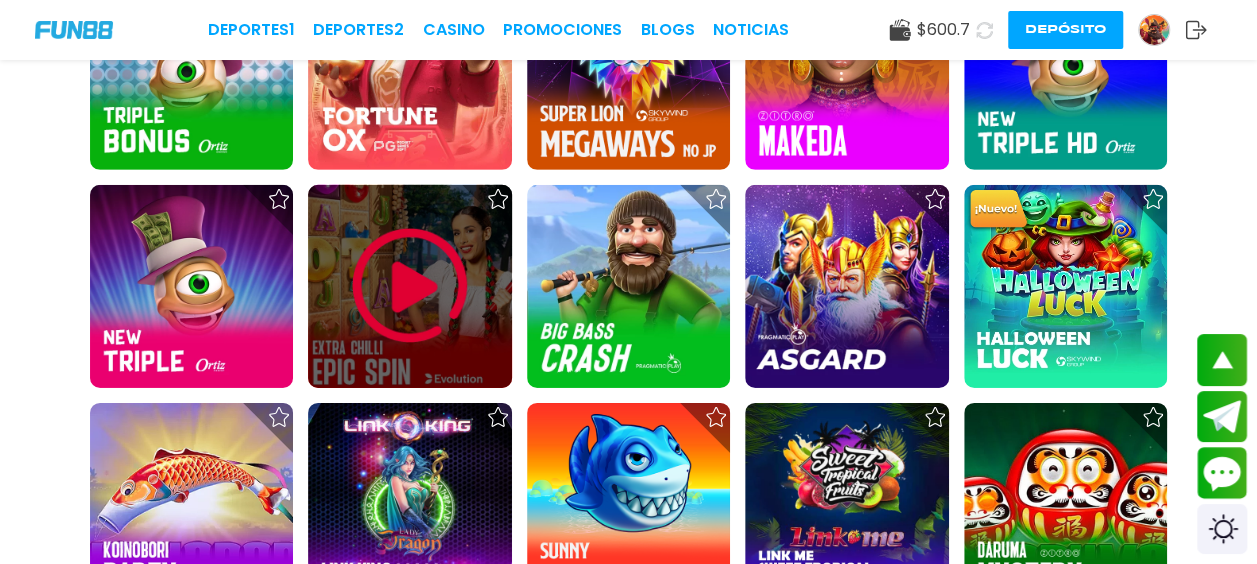 click at bounding box center [410, 286] 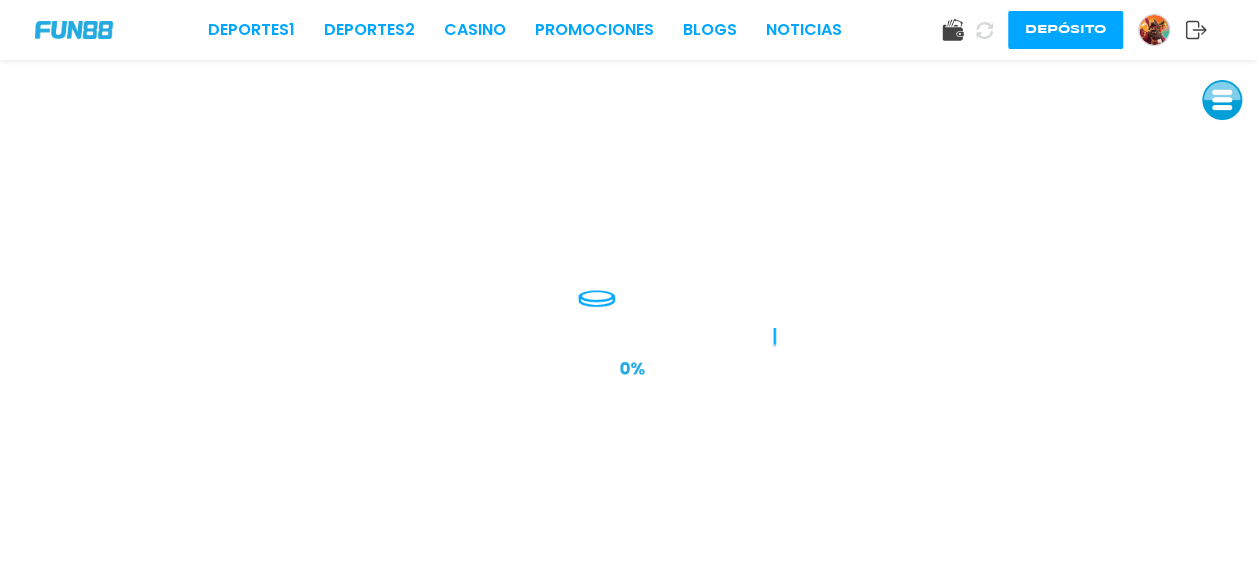 scroll, scrollTop: 0, scrollLeft: 0, axis: both 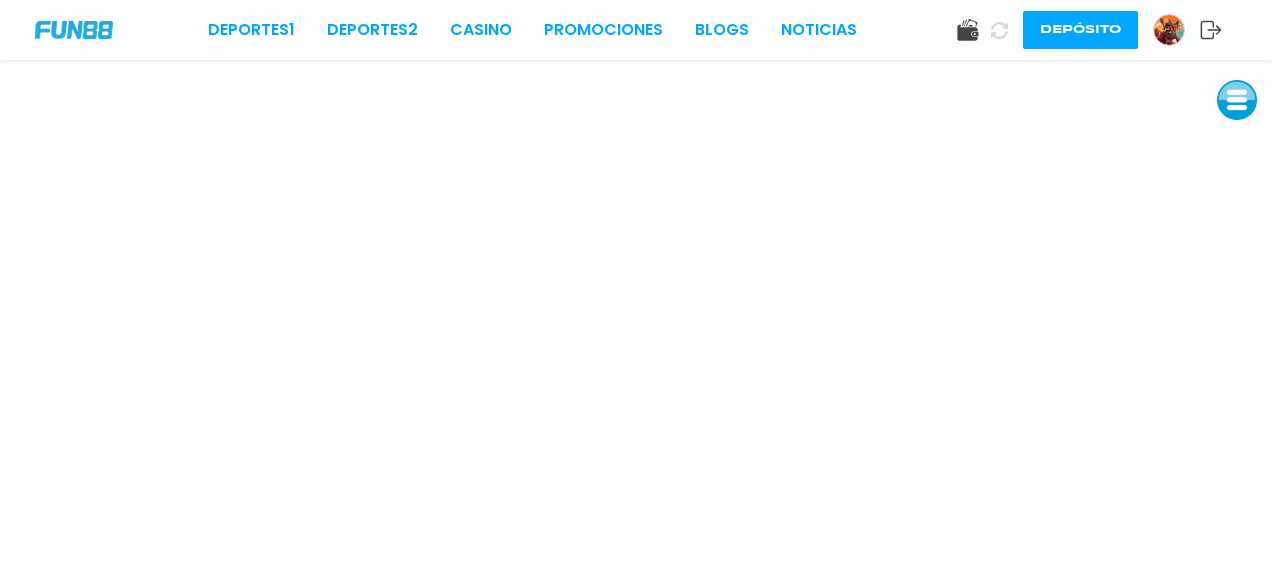 click at bounding box center (1237, 100) 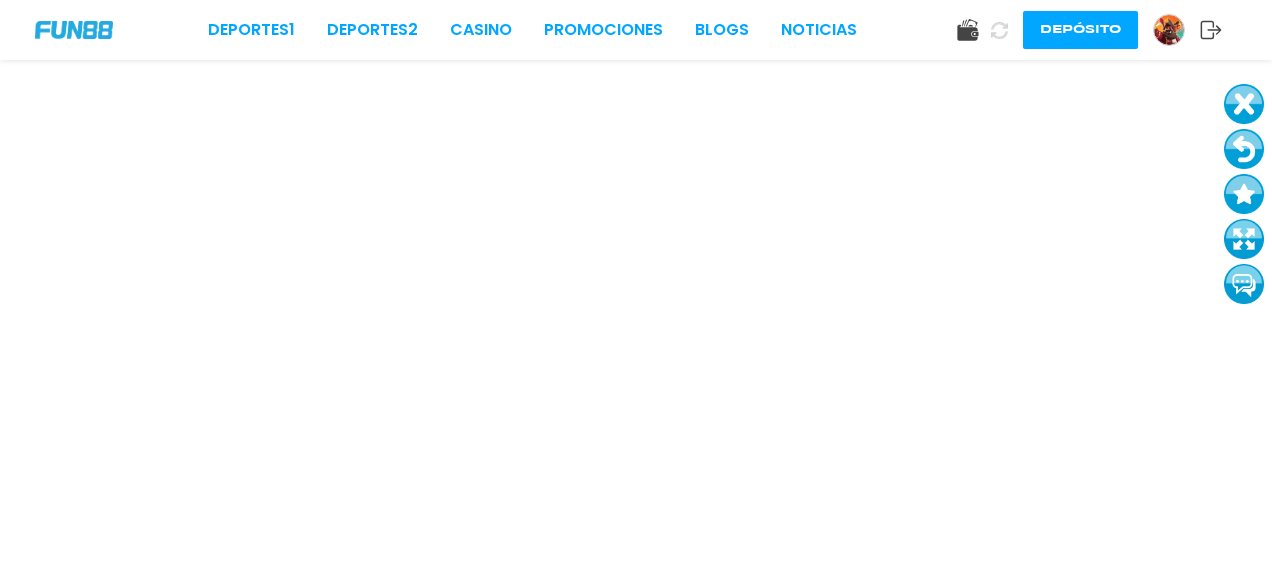 click at bounding box center [1244, 149] 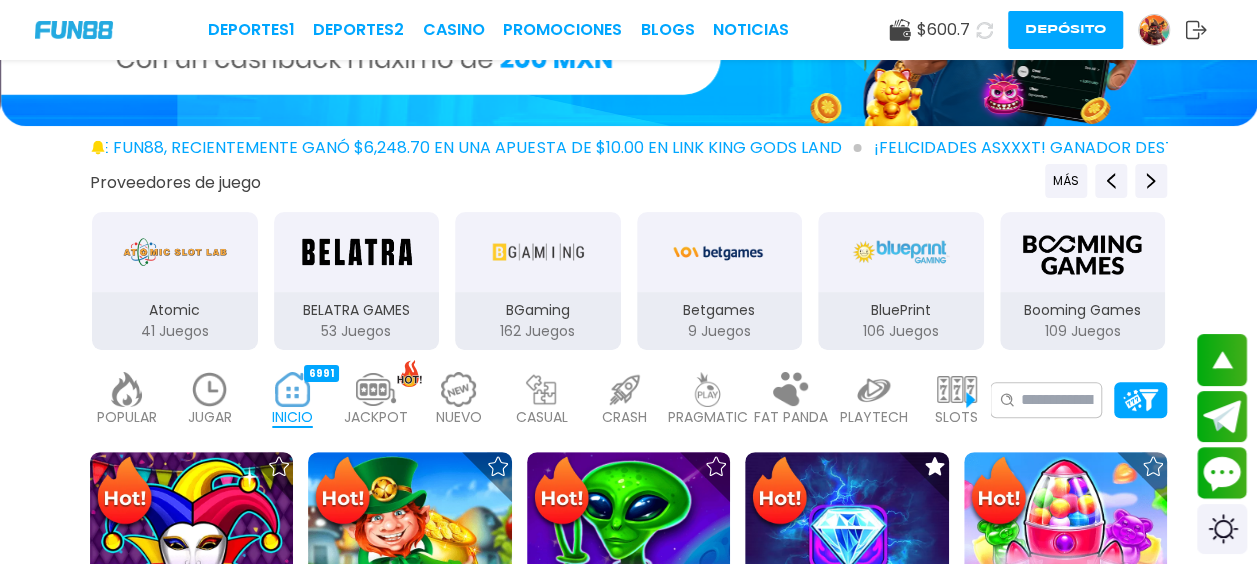 scroll, scrollTop: 300, scrollLeft: 0, axis: vertical 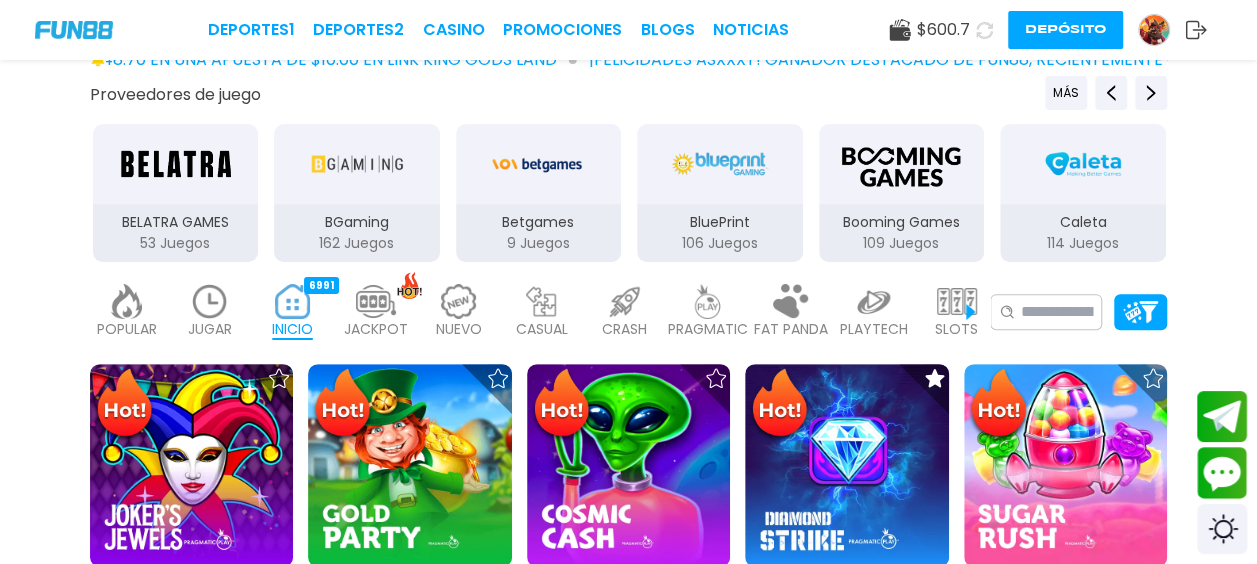 click on "JUGAR 45" at bounding box center [209, 312] 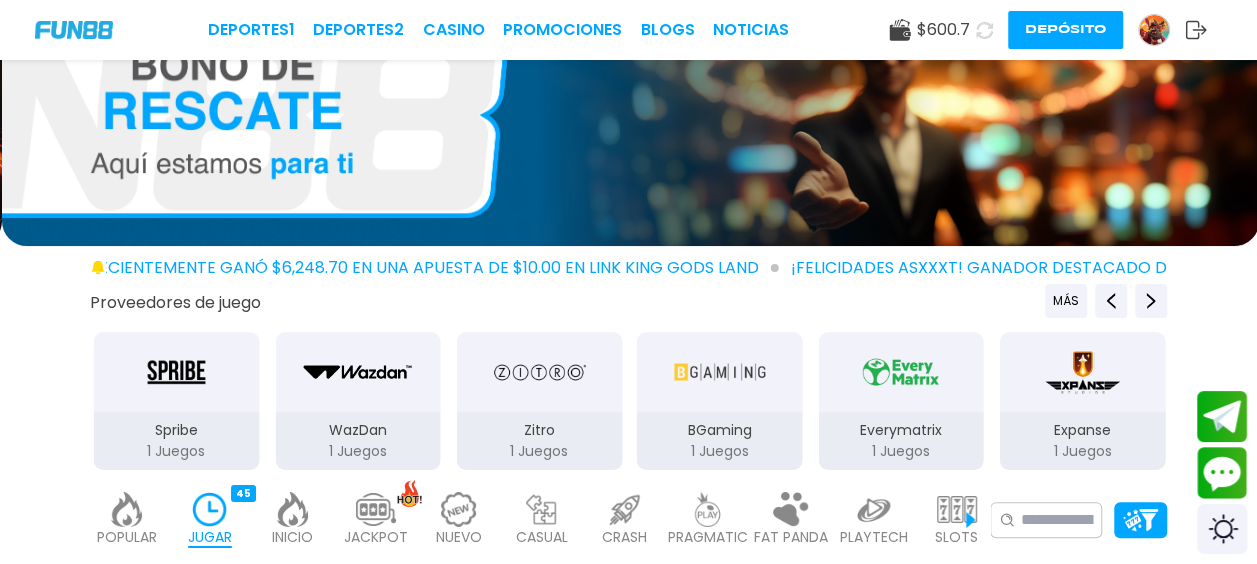 scroll, scrollTop: 400, scrollLeft: 0, axis: vertical 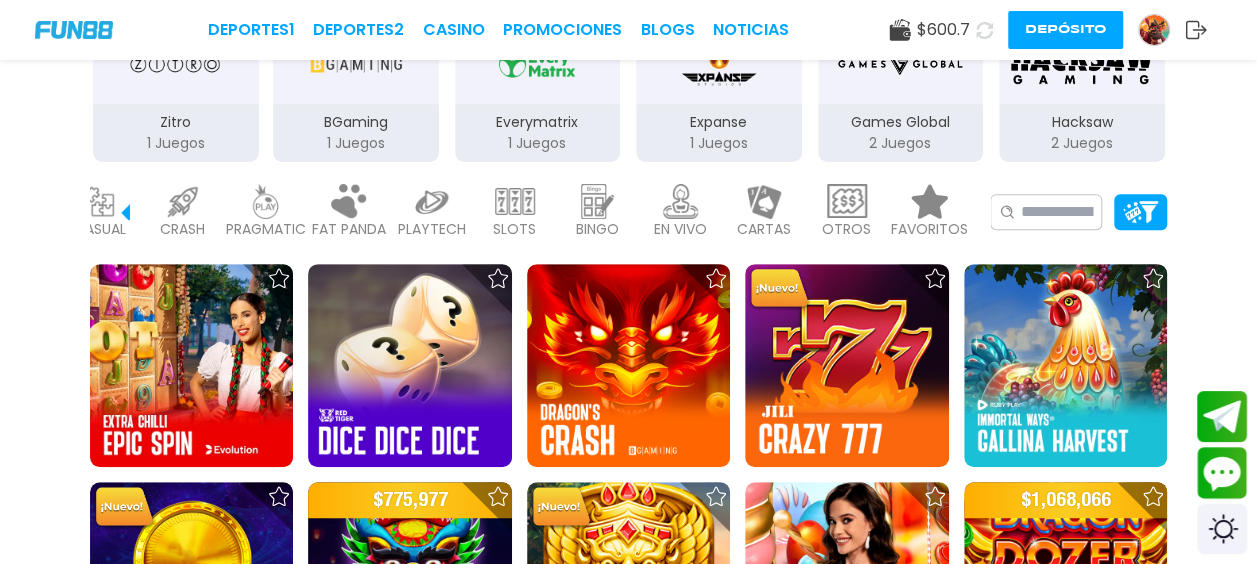 click at bounding box center (681, 201) 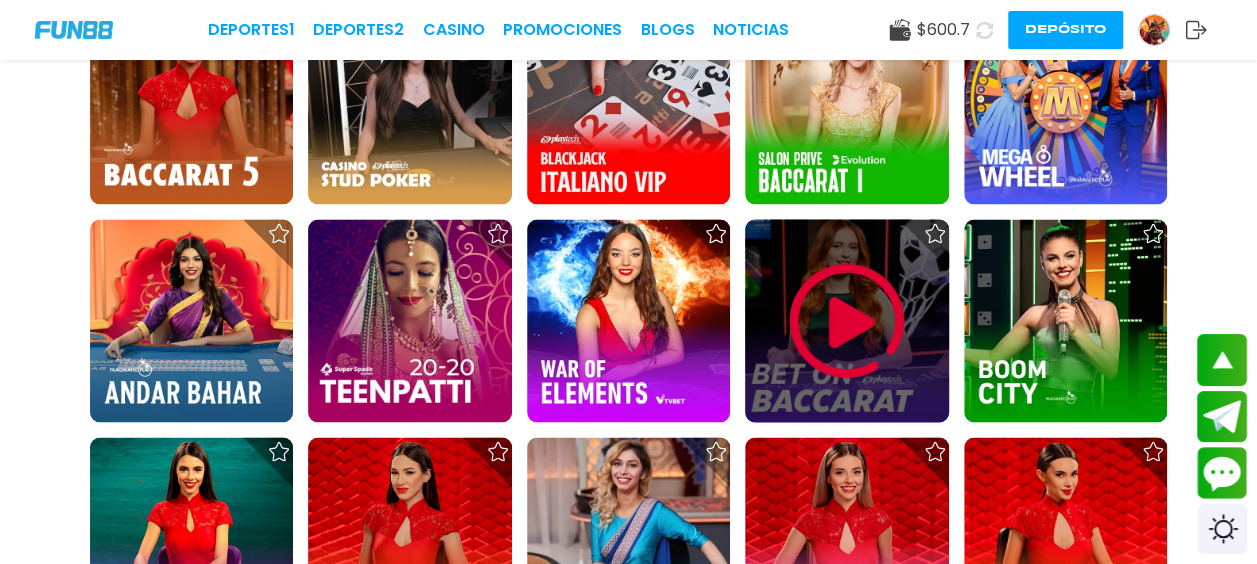 scroll, scrollTop: 1400, scrollLeft: 0, axis: vertical 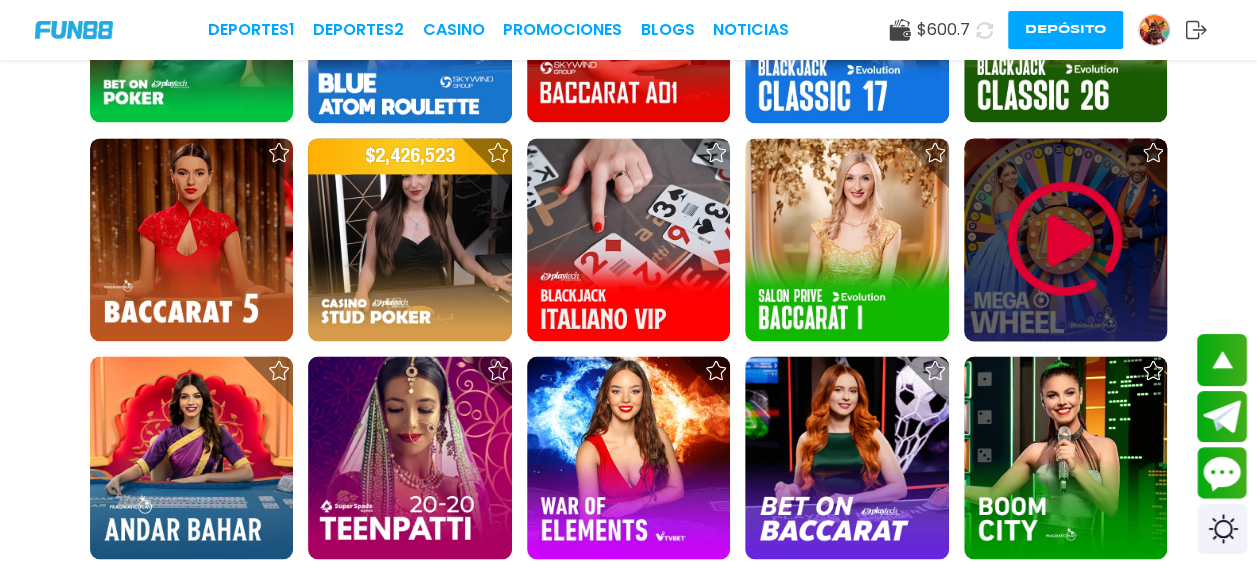 click 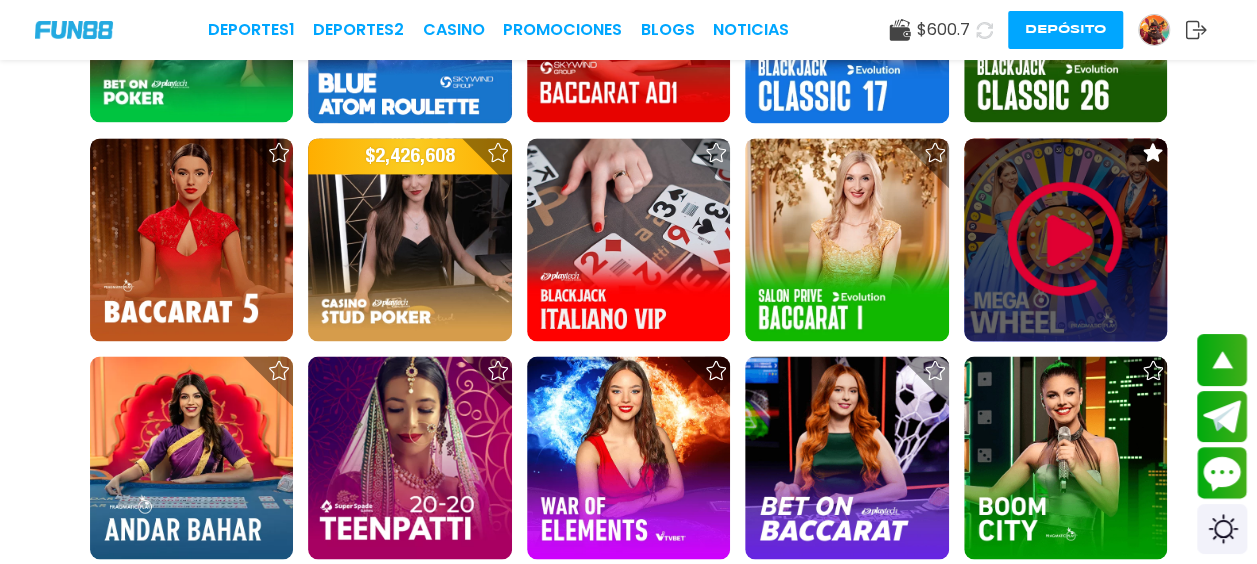 click at bounding box center [1065, 239] 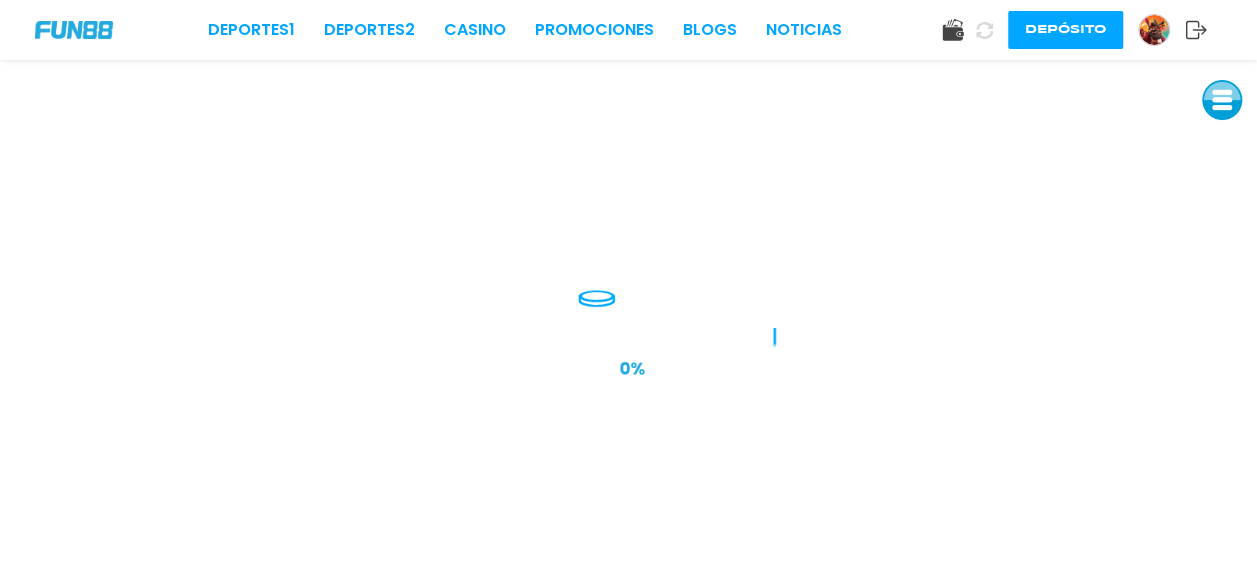 scroll, scrollTop: 0, scrollLeft: 0, axis: both 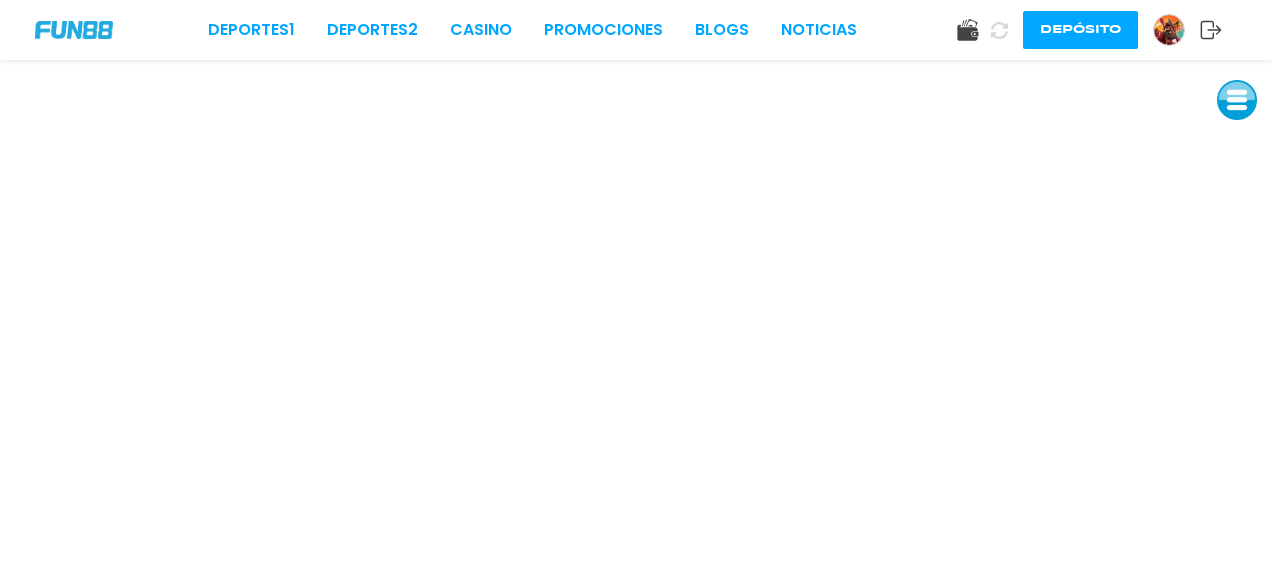 click on "Deportes  1 Deportes  2 CASINO Promociones BLOGS NOTICIAS Depósito" at bounding box center [636, 30] 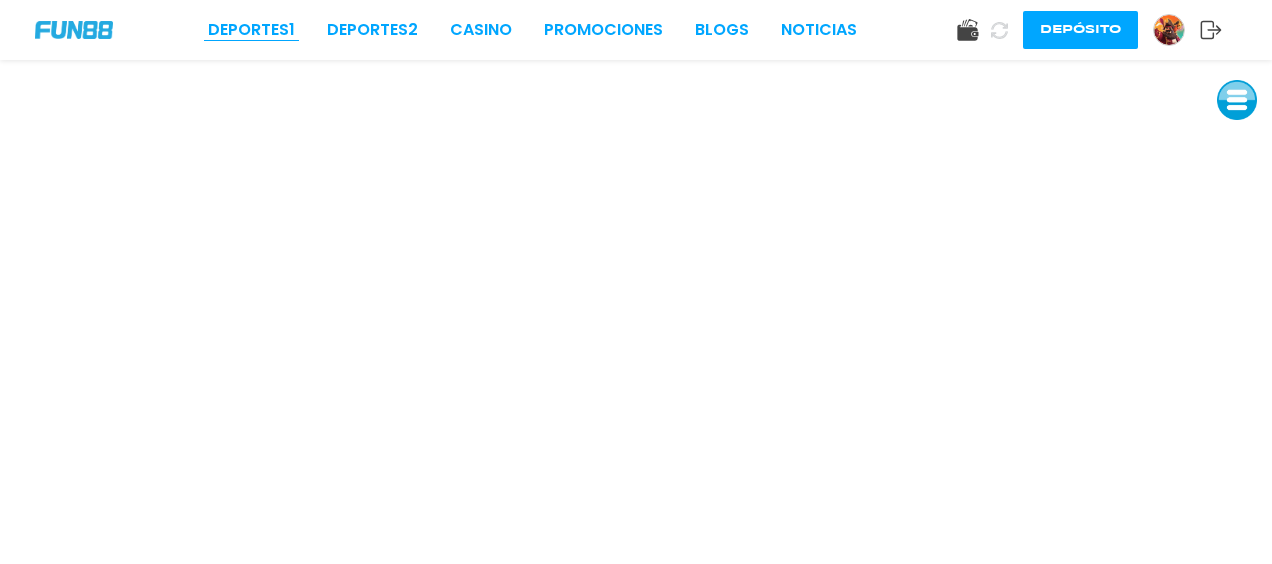 click on "Deportes  1" at bounding box center [251, 30] 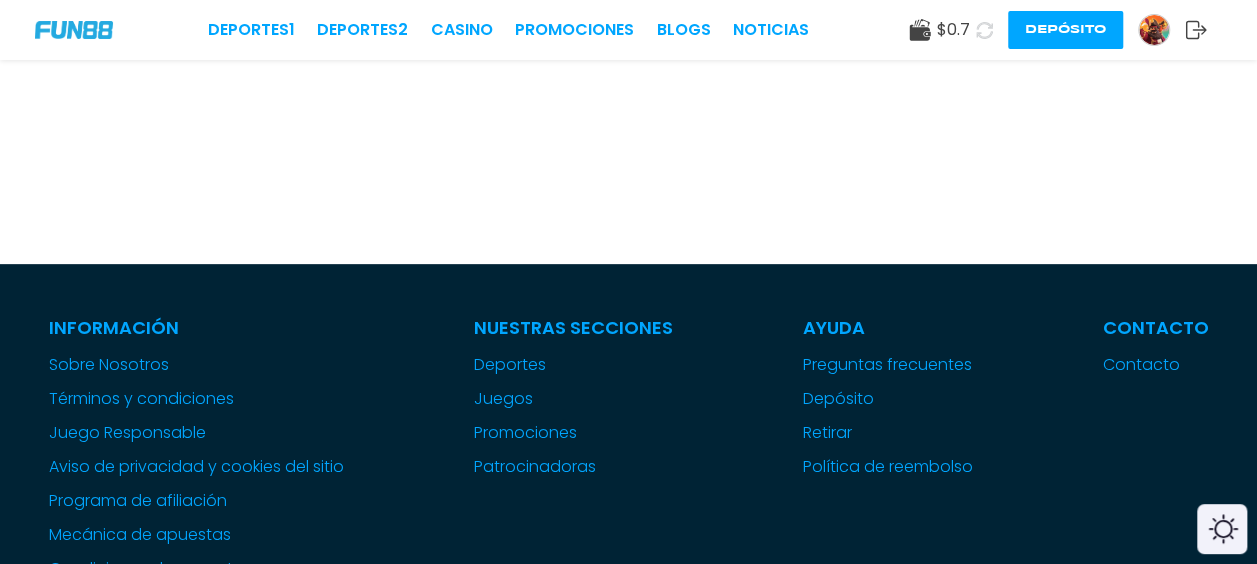 scroll, scrollTop: 0, scrollLeft: 0, axis: both 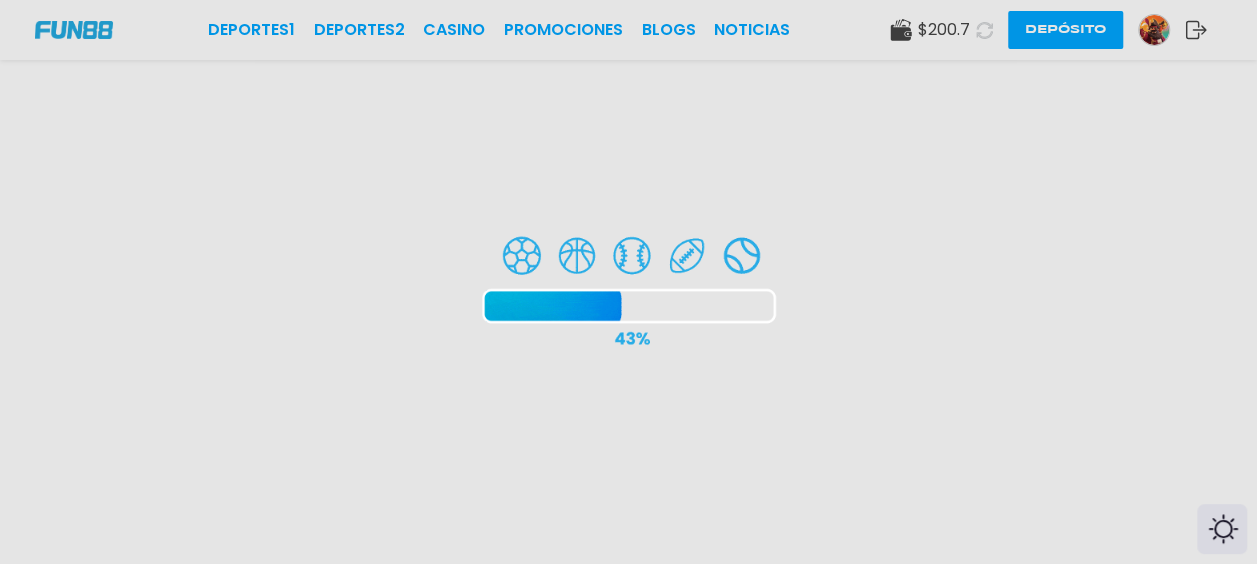 click at bounding box center (628, 282) 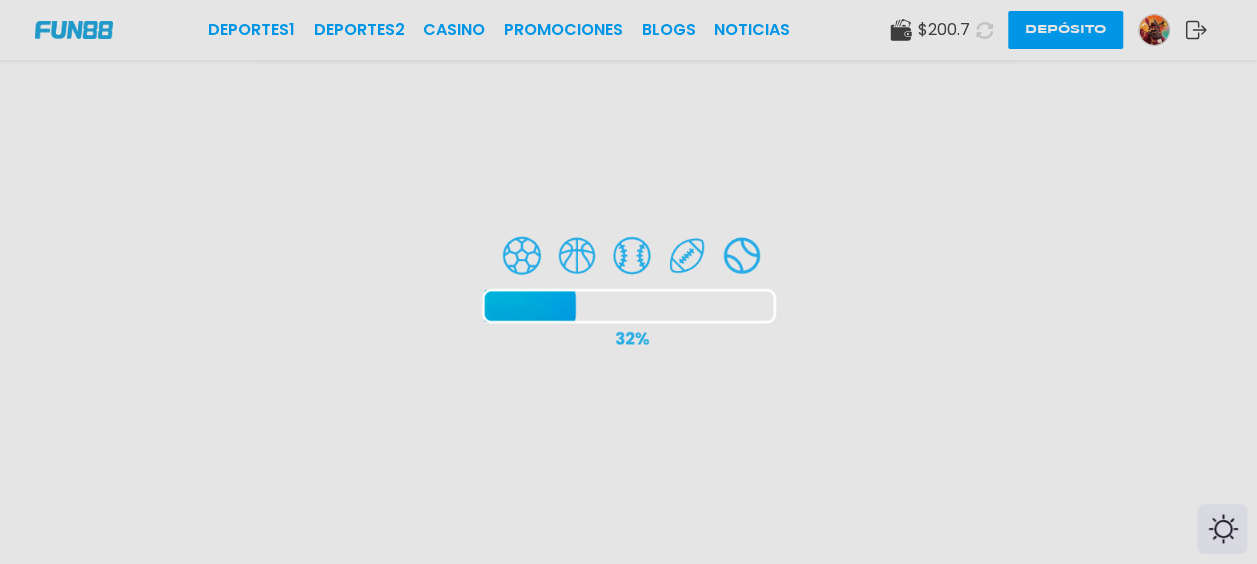 click at bounding box center (628, 282) 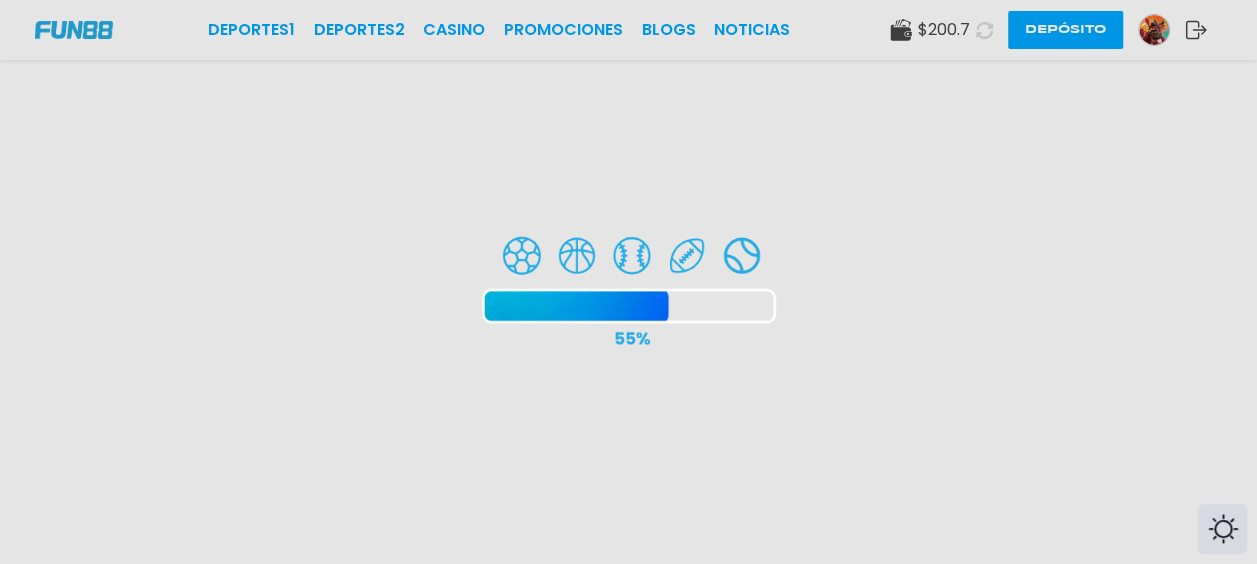 click at bounding box center [628, 282] 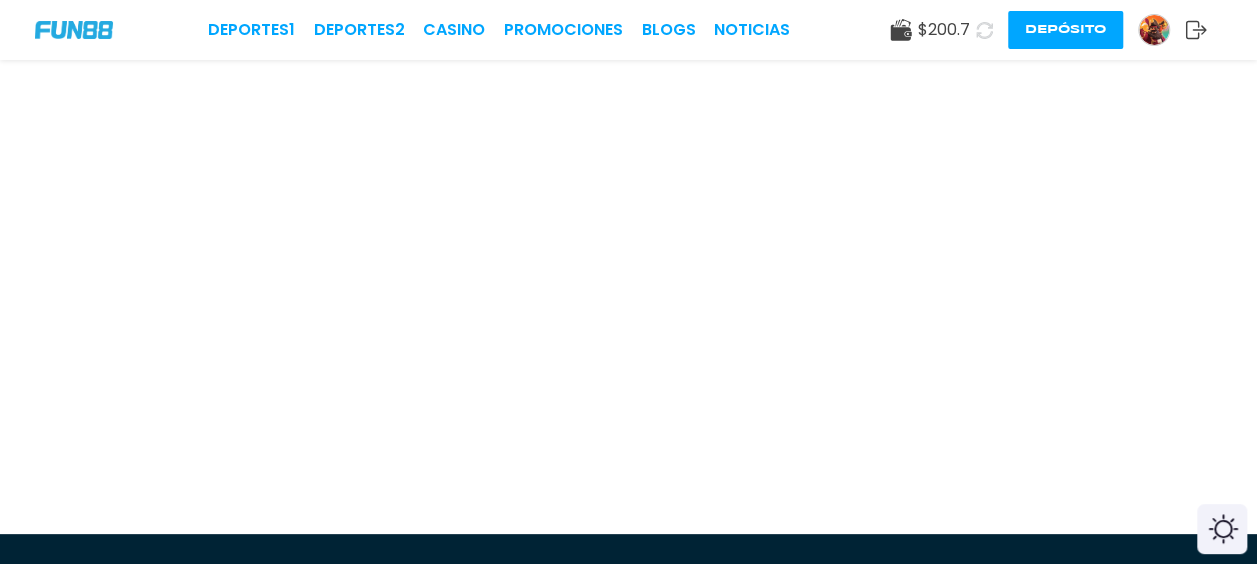 scroll, scrollTop: 0, scrollLeft: 0, axis: both 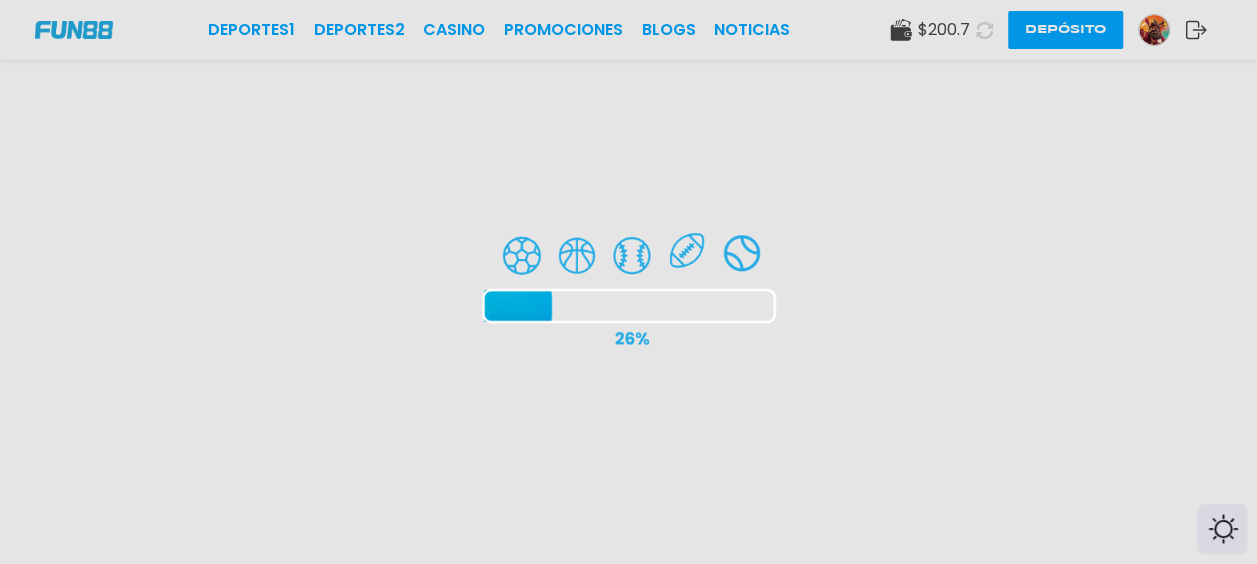 click at bounding box center [628, 282] 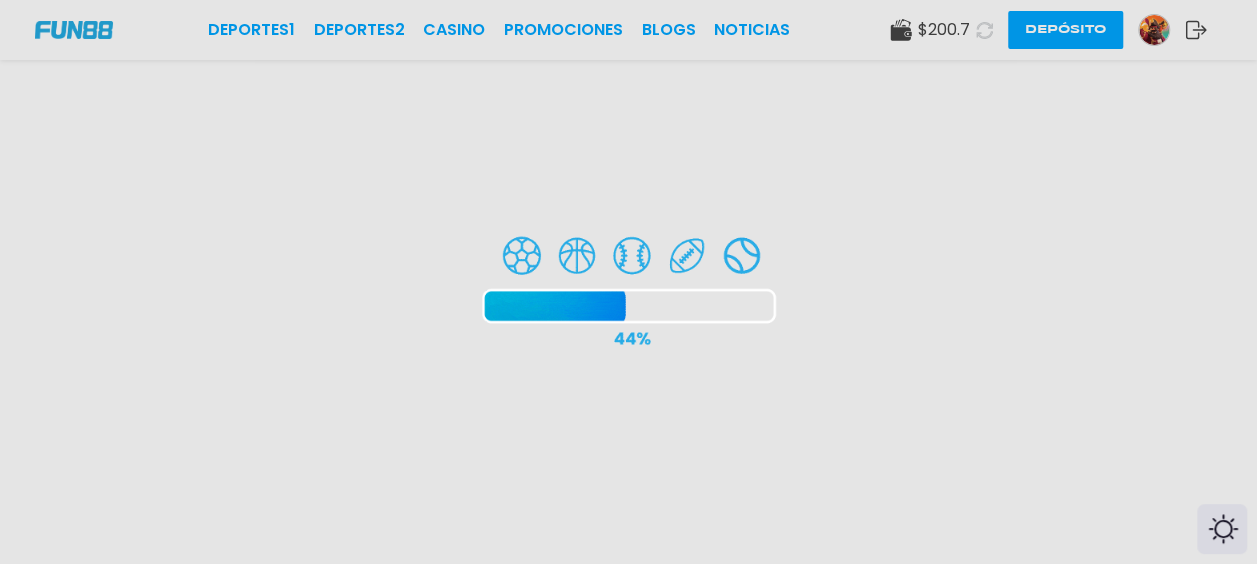 click at bounding box center [628, 282] 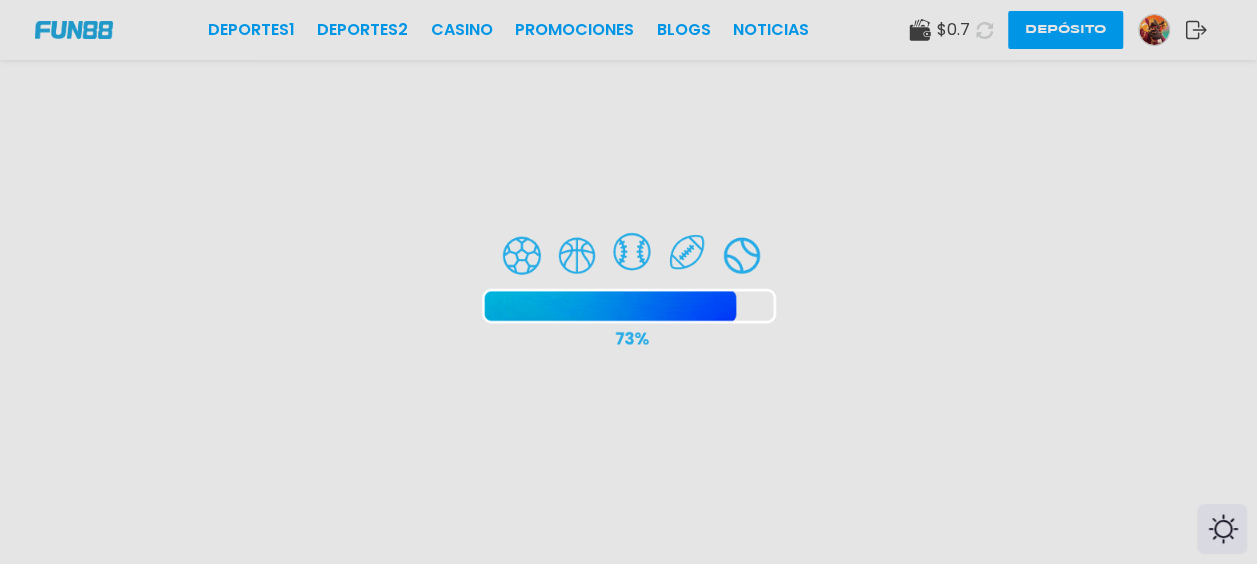 click at bounding box center [628, 282] 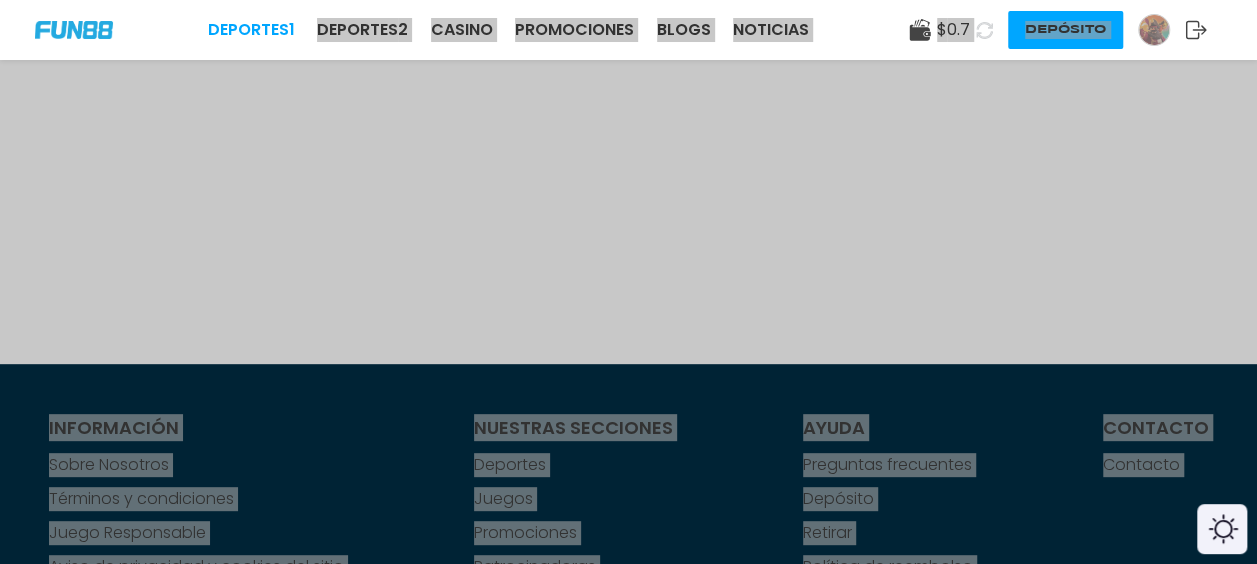 scroll, scrollTop: 0, scrollLeft: 0, axis: both 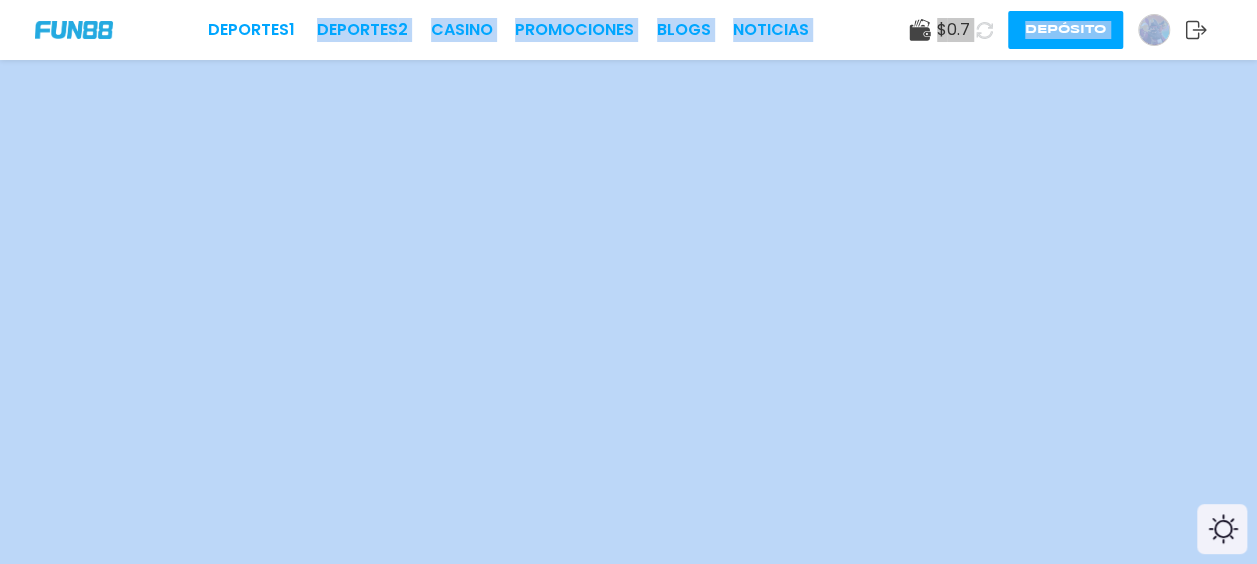 click on "Deportes  1 Deportes  2 CASINO Promociones BLOGS NOTICIAS $ 0.7 Depósito" at bounding box center [628, 30] 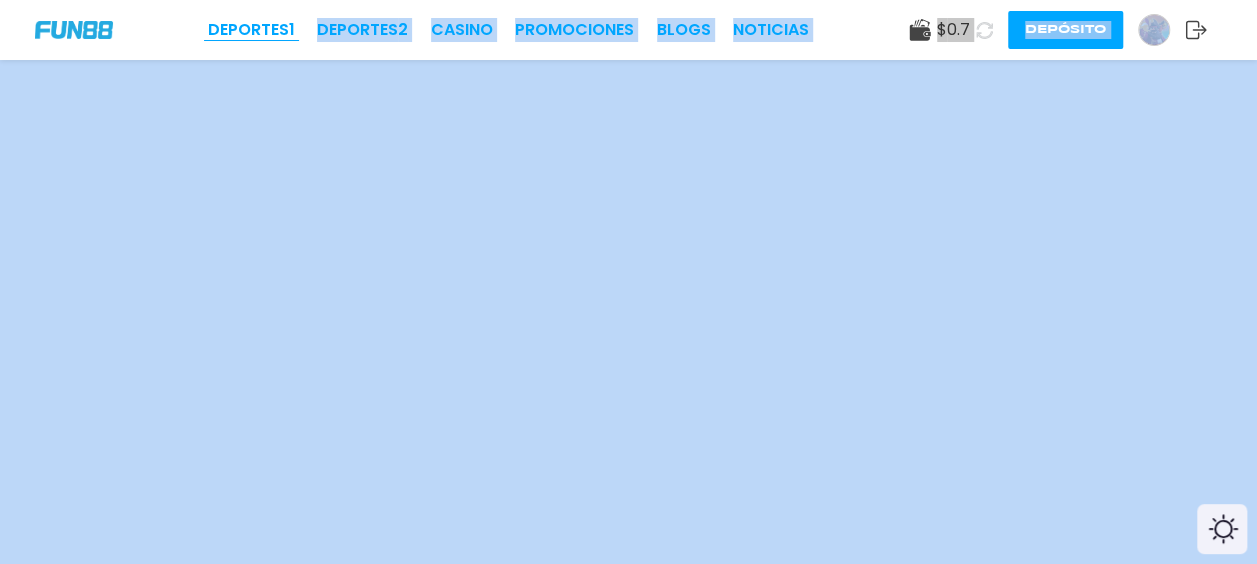 click on "Deportes  1" at bounding box center (251, 30) 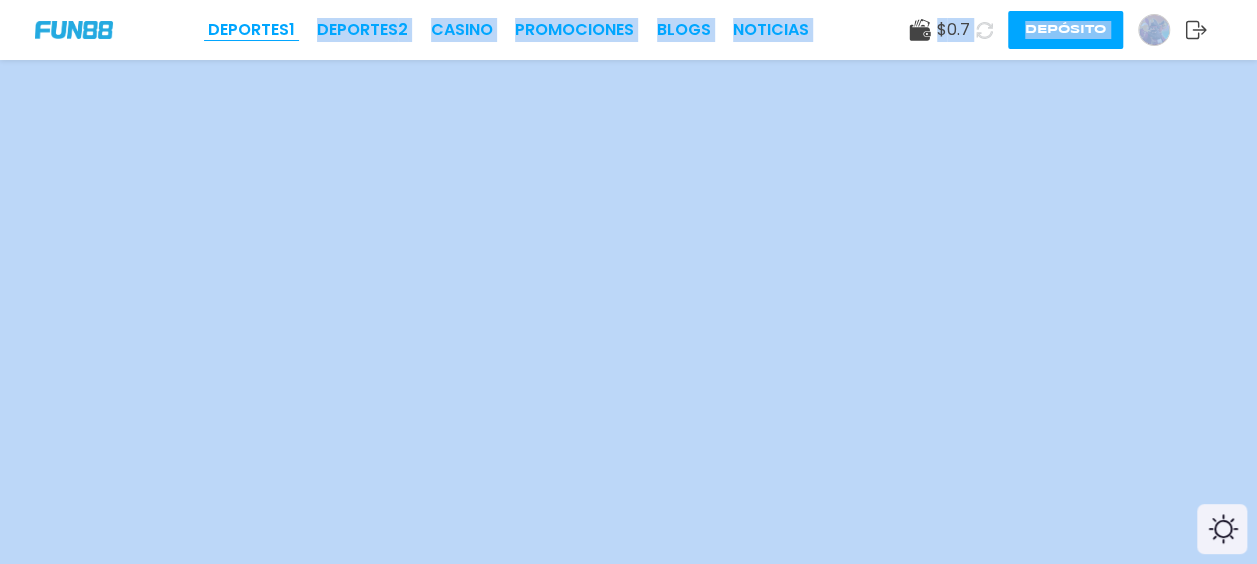 click on "Deportes  1" at bounding box center (251, 30) 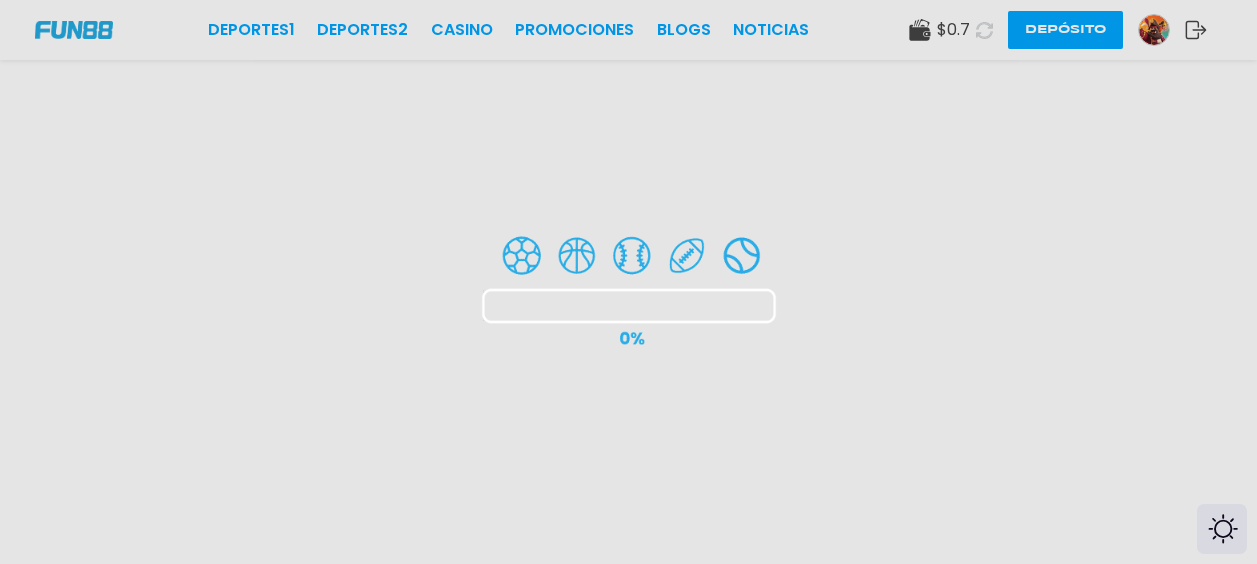 scroll, scrollTop: 0, scrollLeft: 0, axis: both 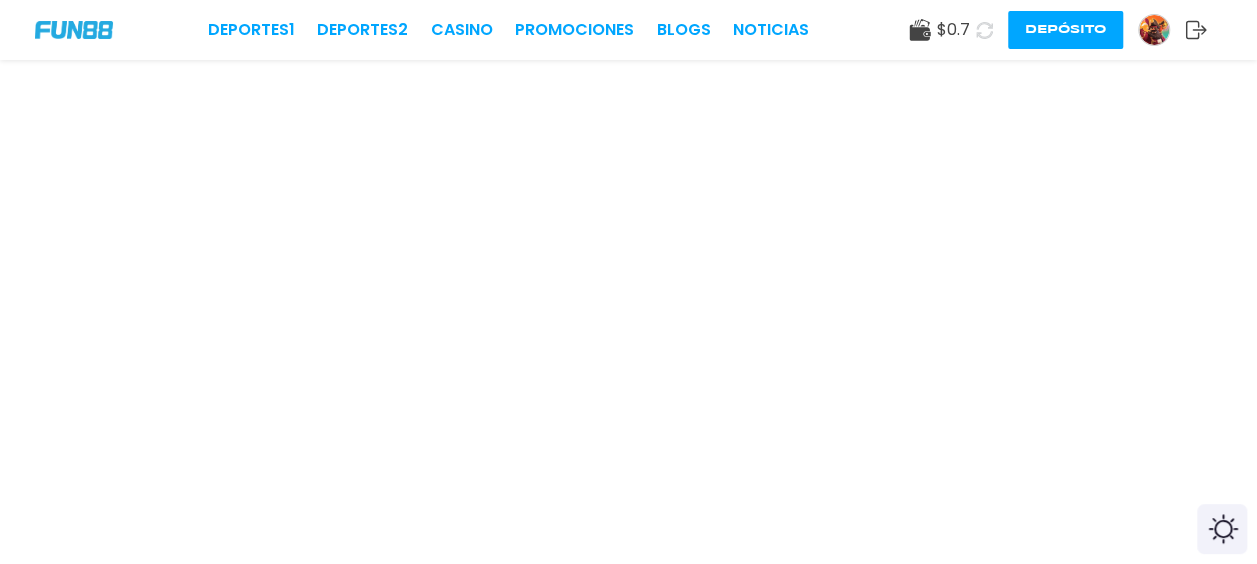 click 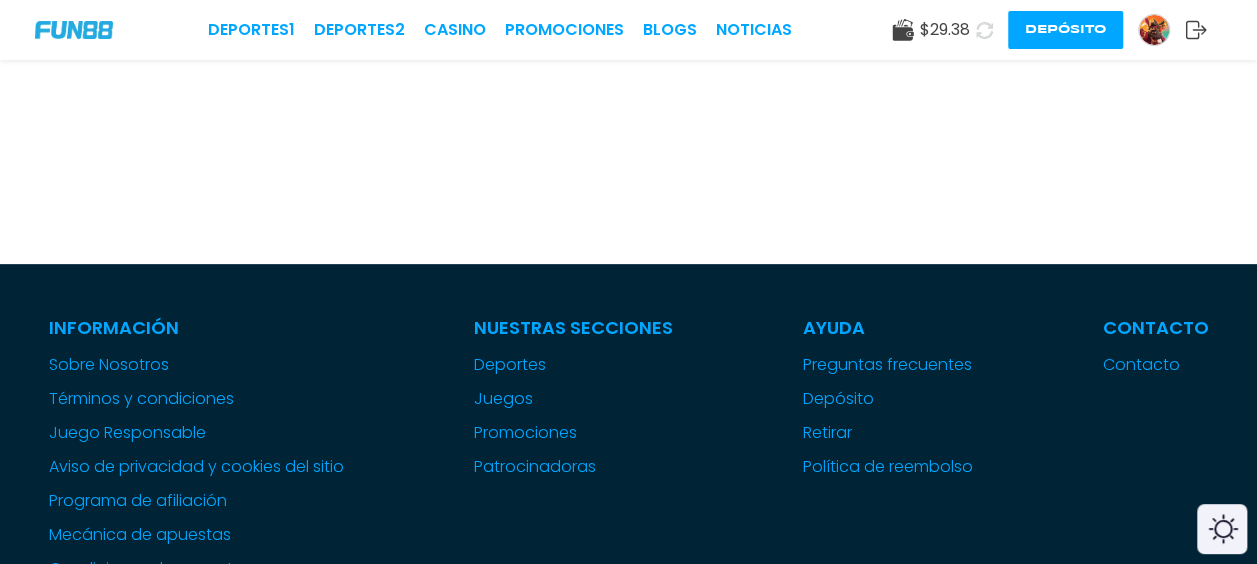 scroll, scrollTop: 0, scrollLeft: 0, axis: both 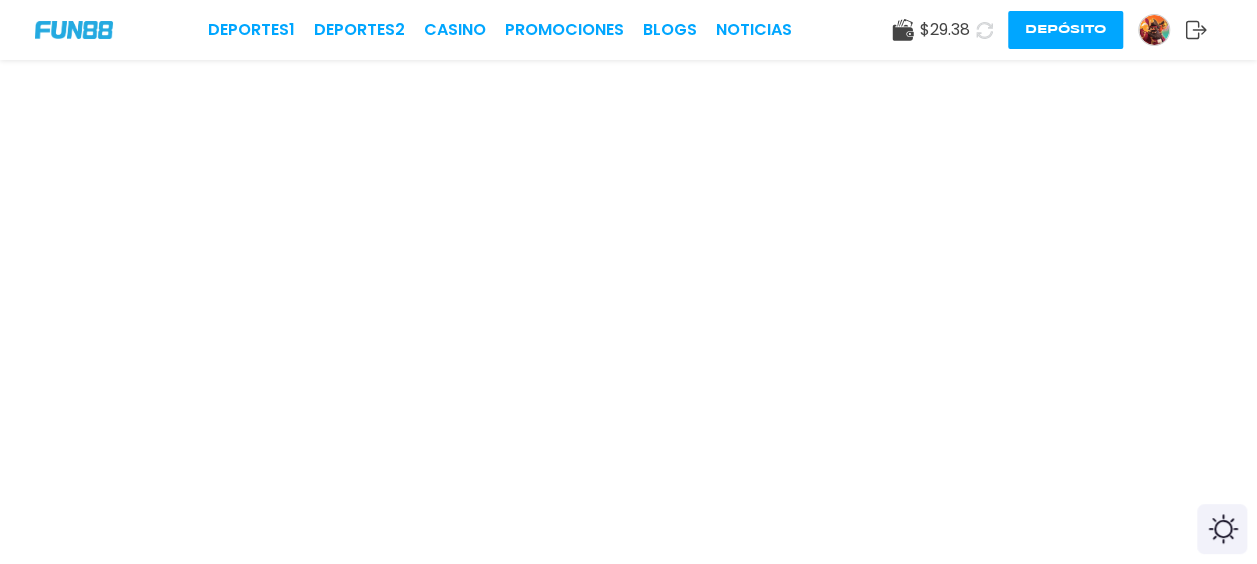 click 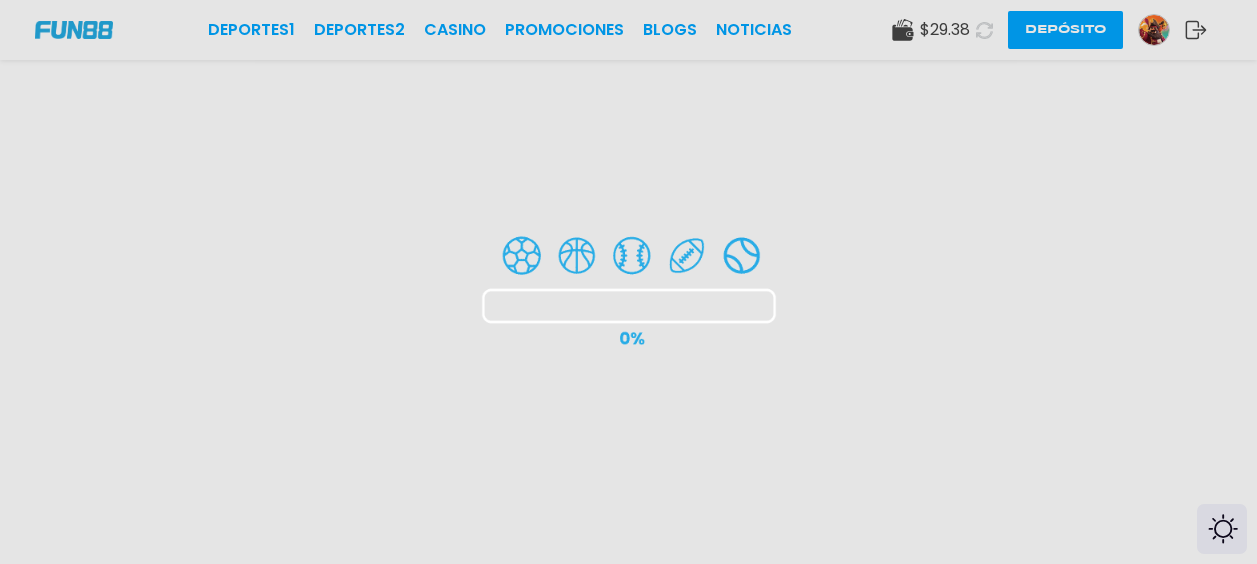 scroll, scrollTop: 0, scrollLeft: 0, axis: both 